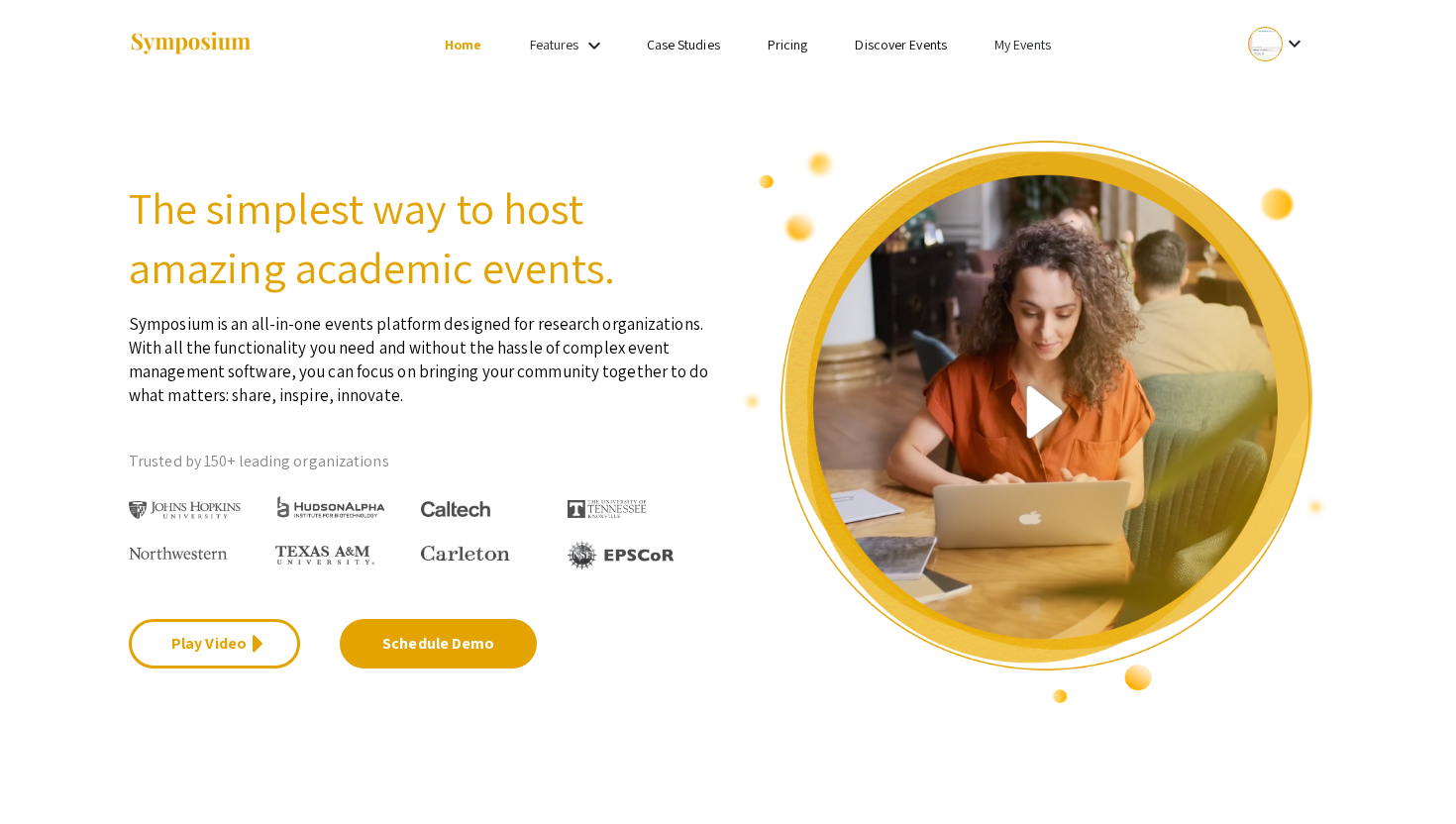 scroll, scrollTop: 0, scrollLeft: 0, axis: both 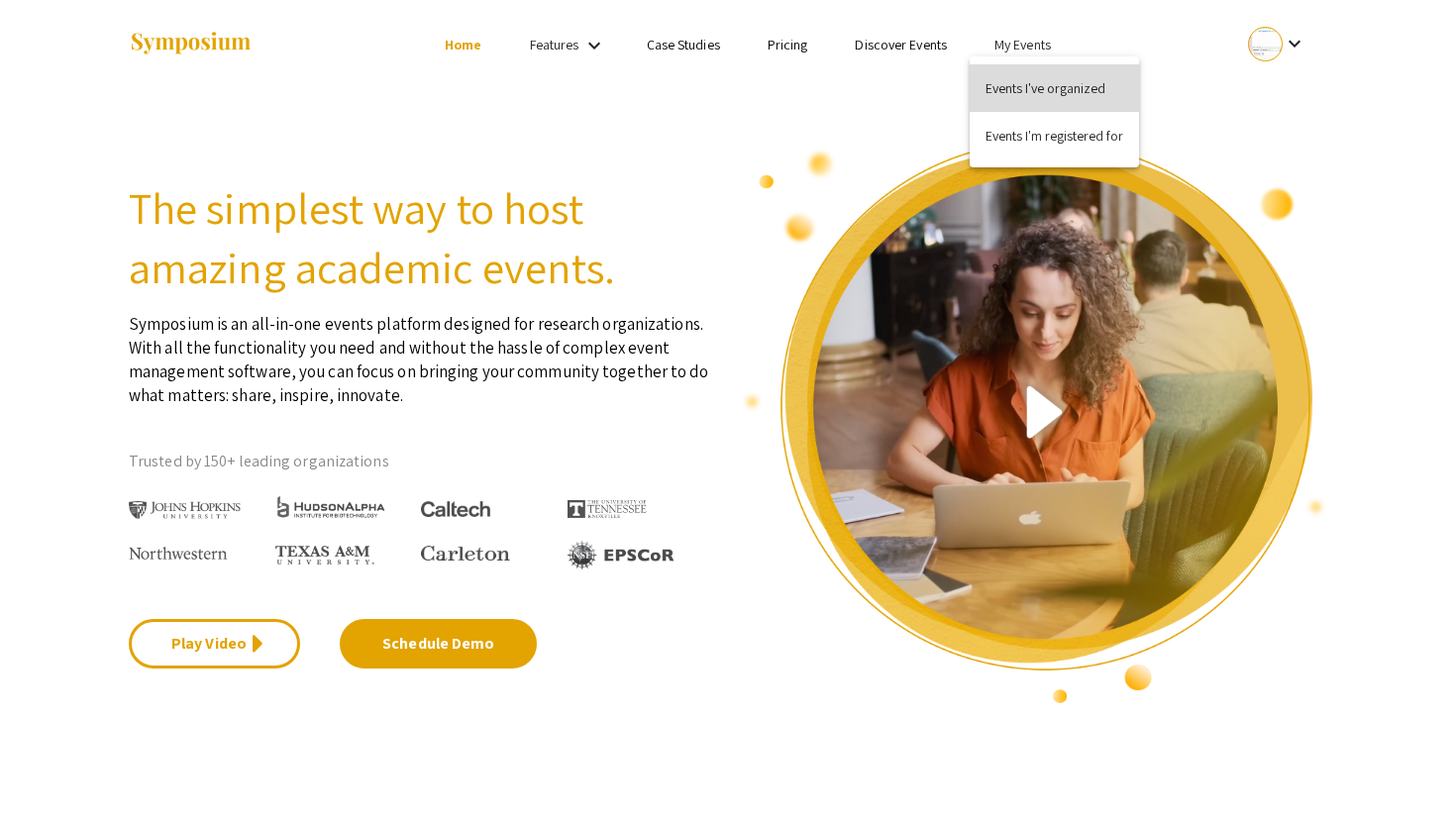 click on "Events I've organized" at bounding box center (1054, 88) 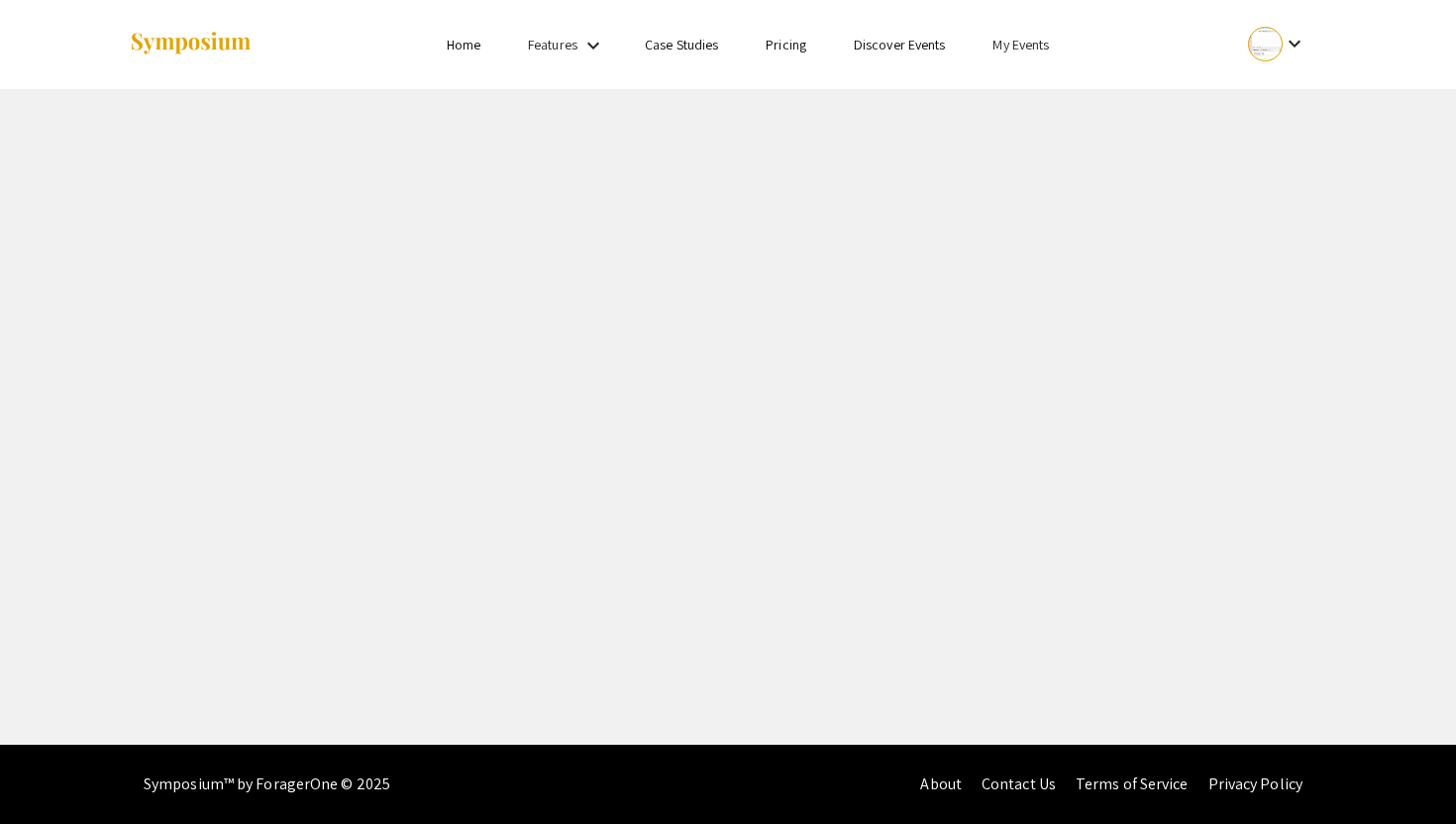 scroll, scrollTop: 0, scrollLeft: 0, axis: both 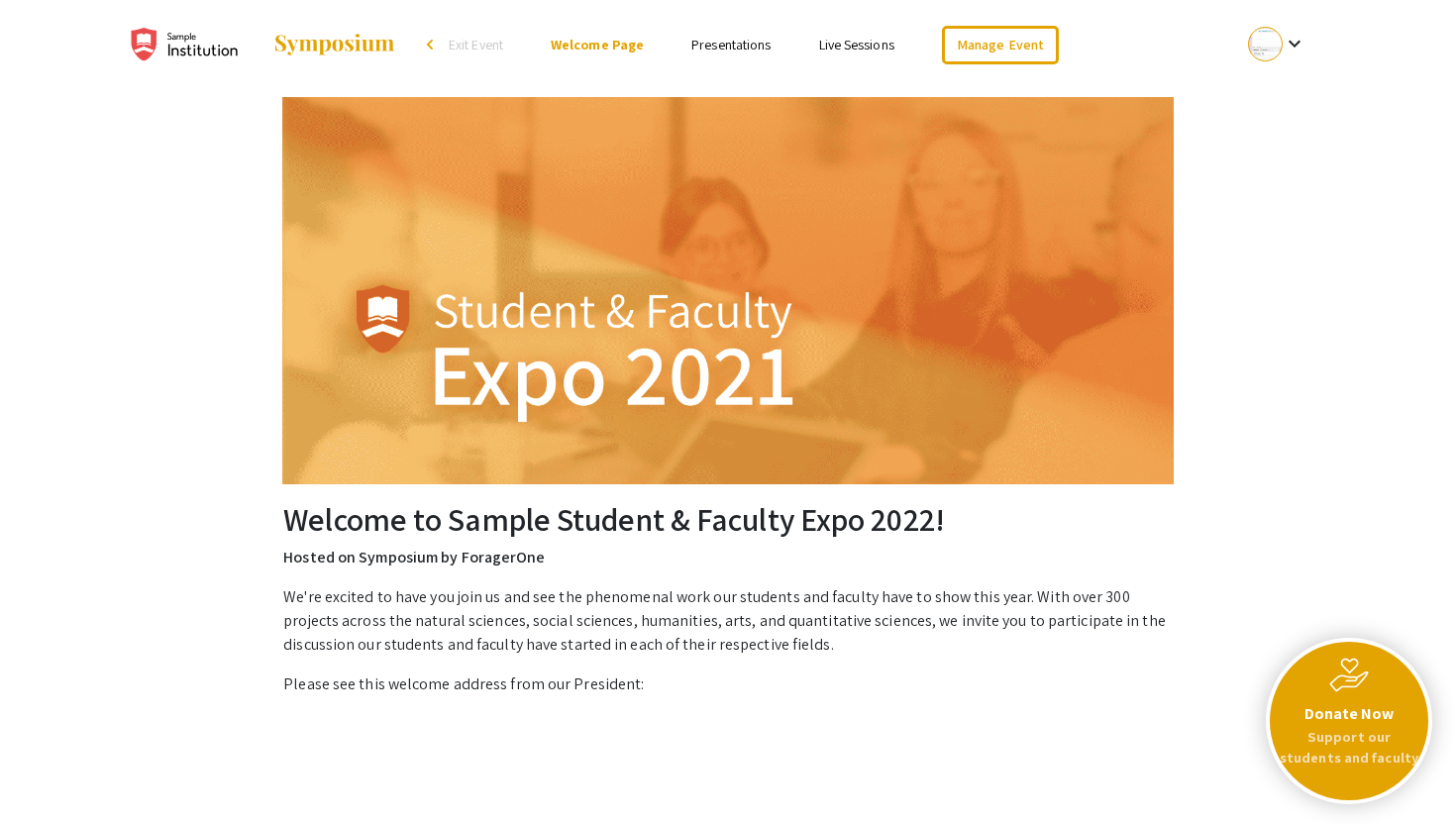 click on "Live Sessions" at bounding box center (857, 45) 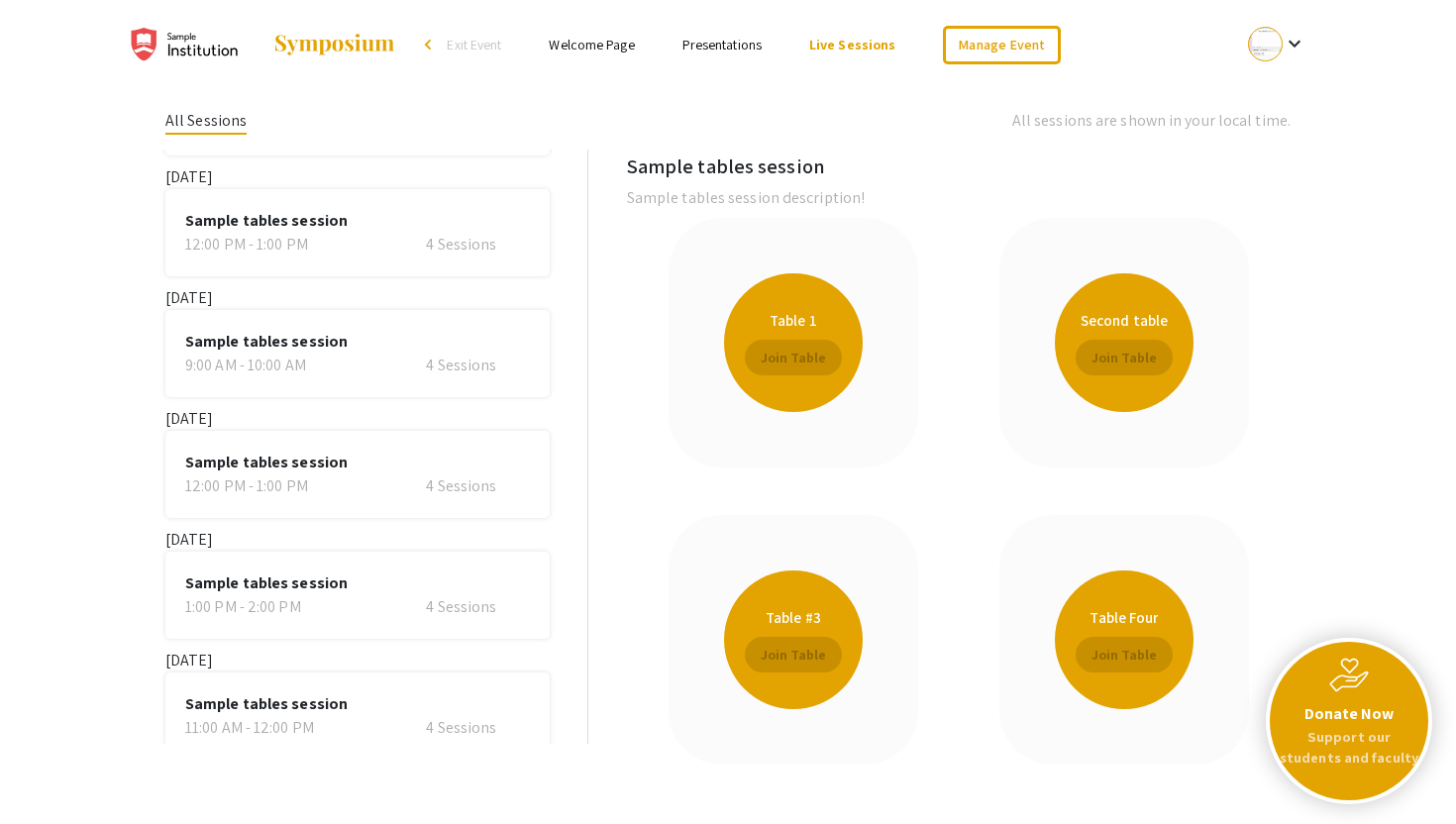 scroll, scrollTop: 1273, scrollLeft: 0, axis: vertical 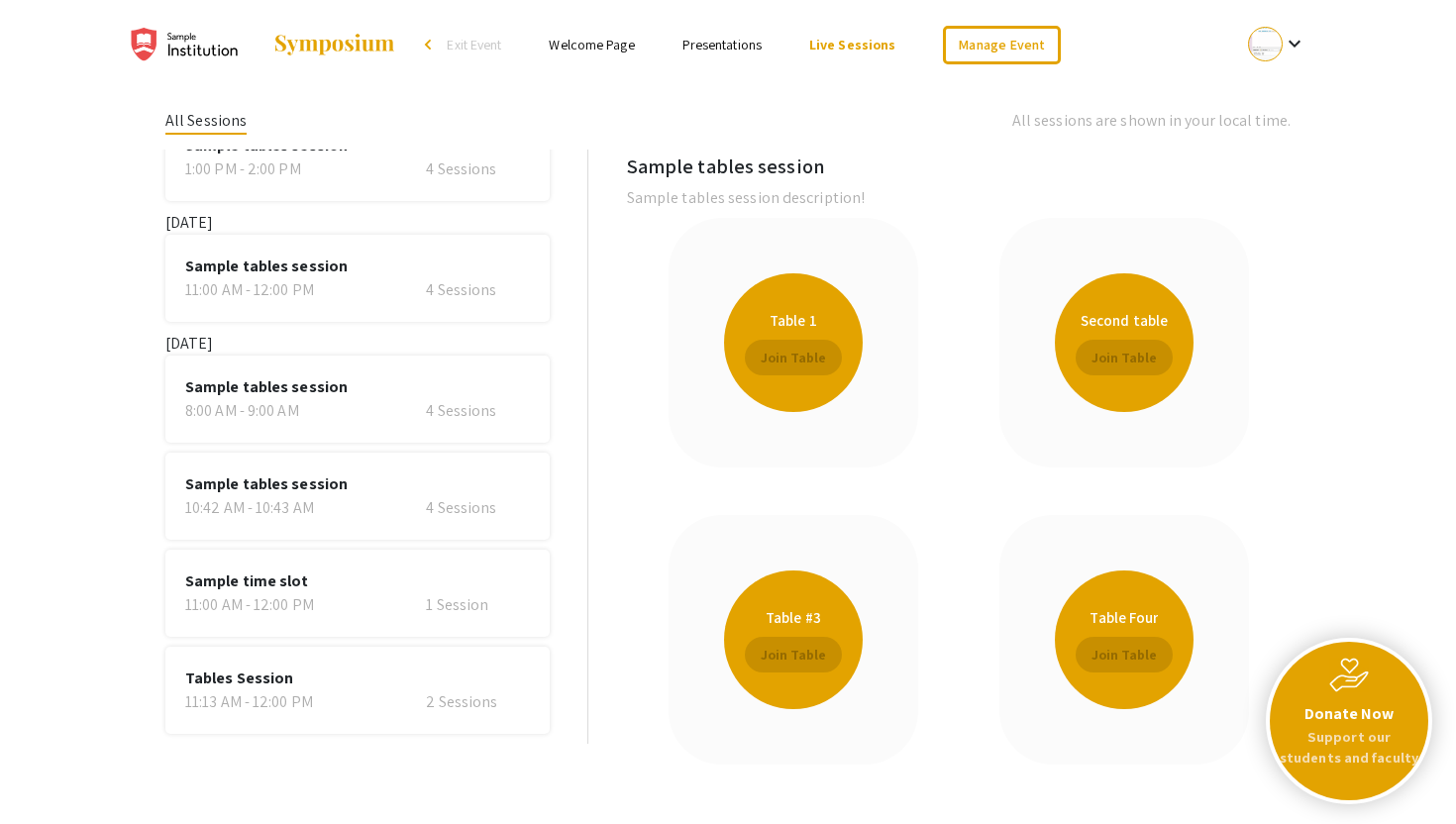 click on "Sample time slot  11:00 AM - 12:00 PM   1 Session" 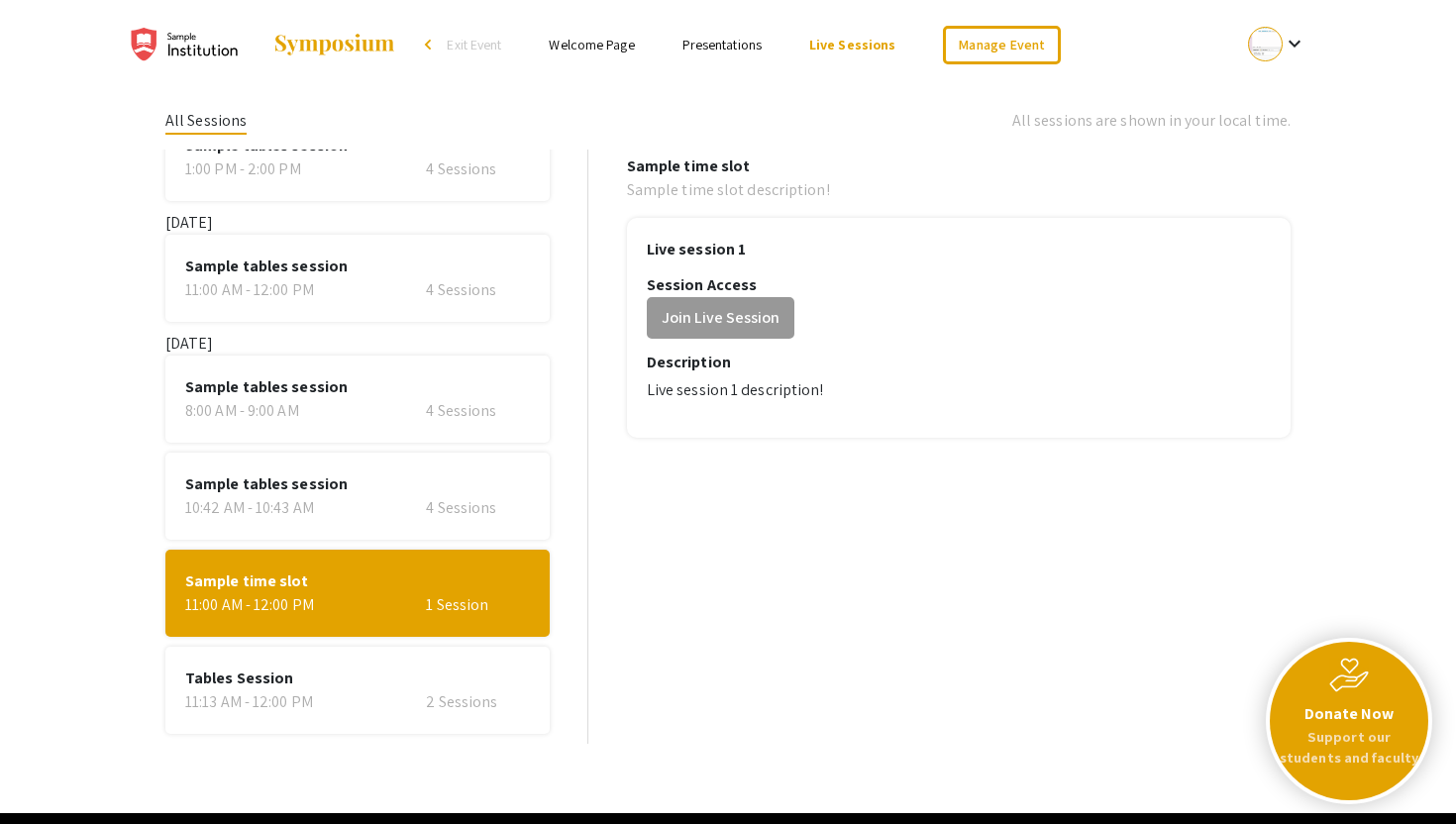 click on "Tables Session" 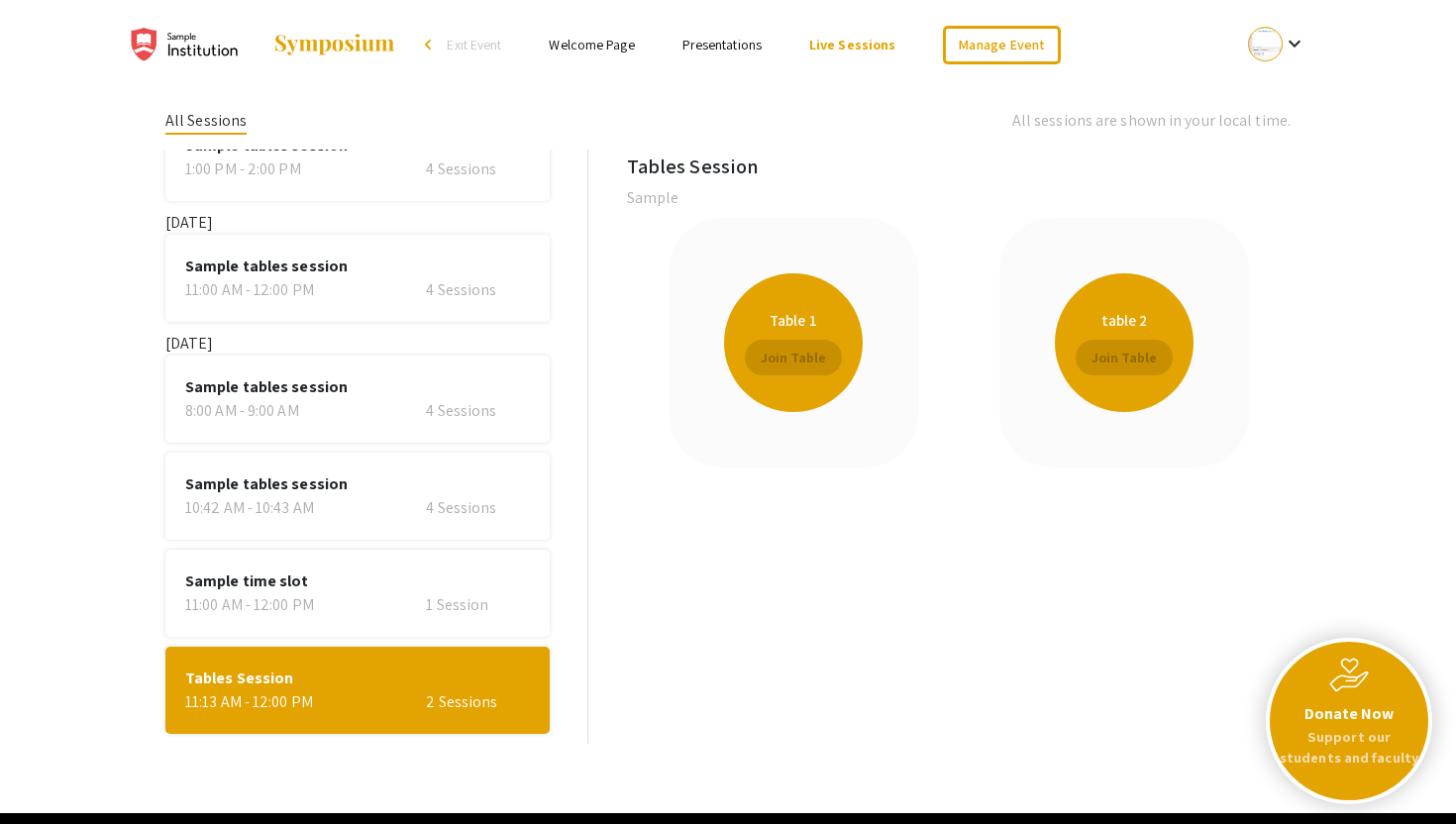 scroll, scrollTop: 0, scrollLeft: 0, axis: both 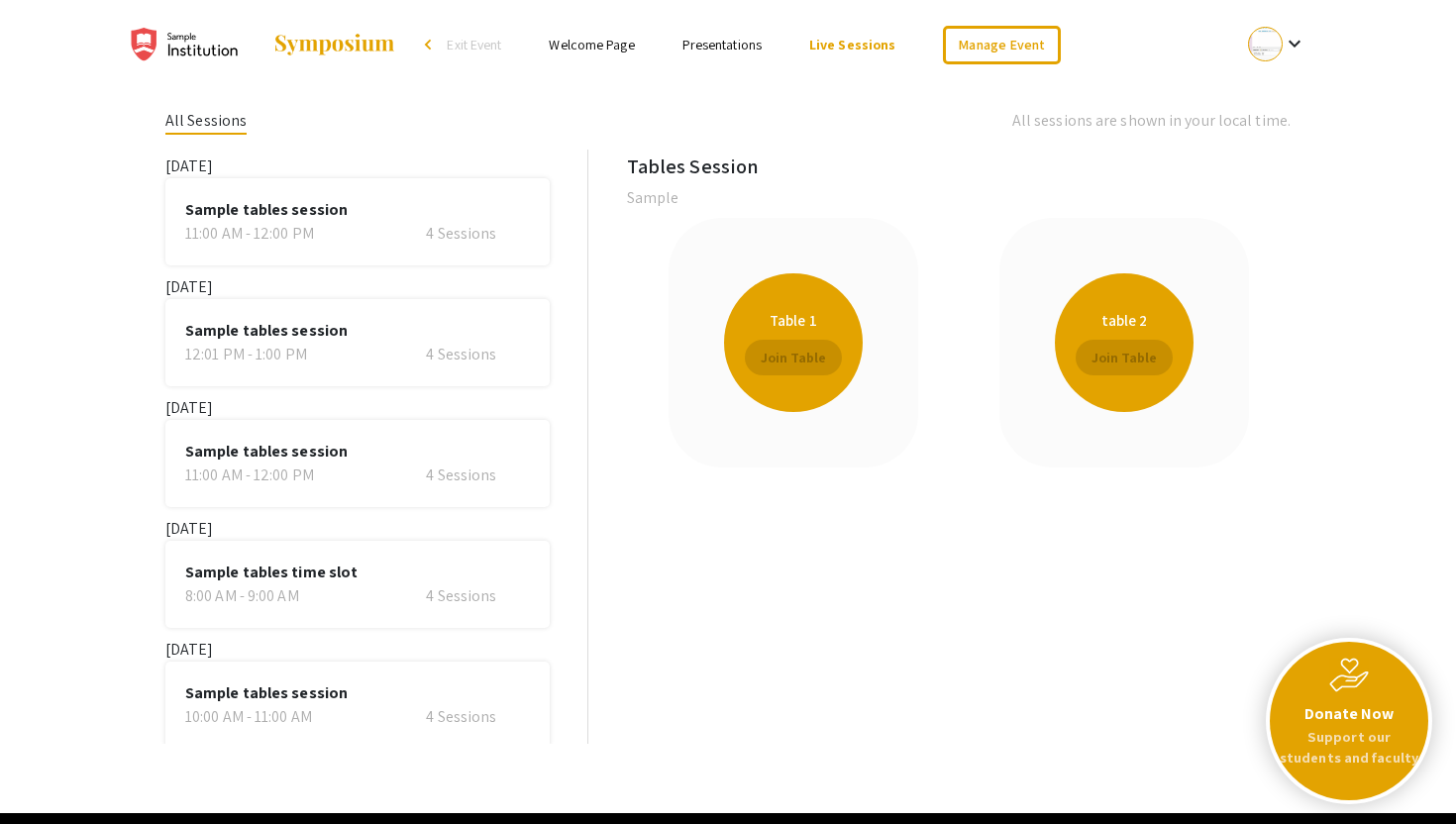 click on "Sample tables session" 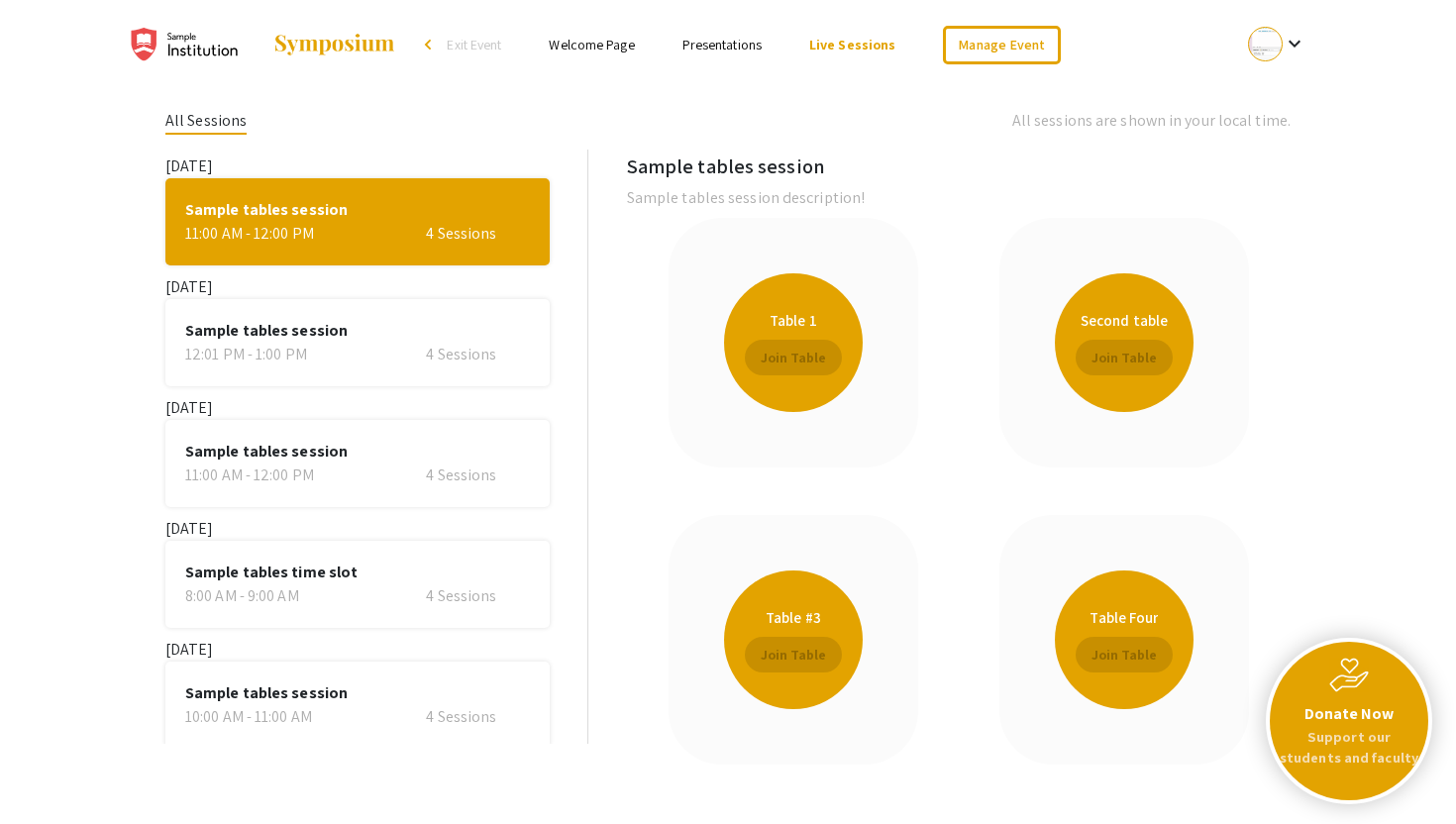 click on "Sample tables session" 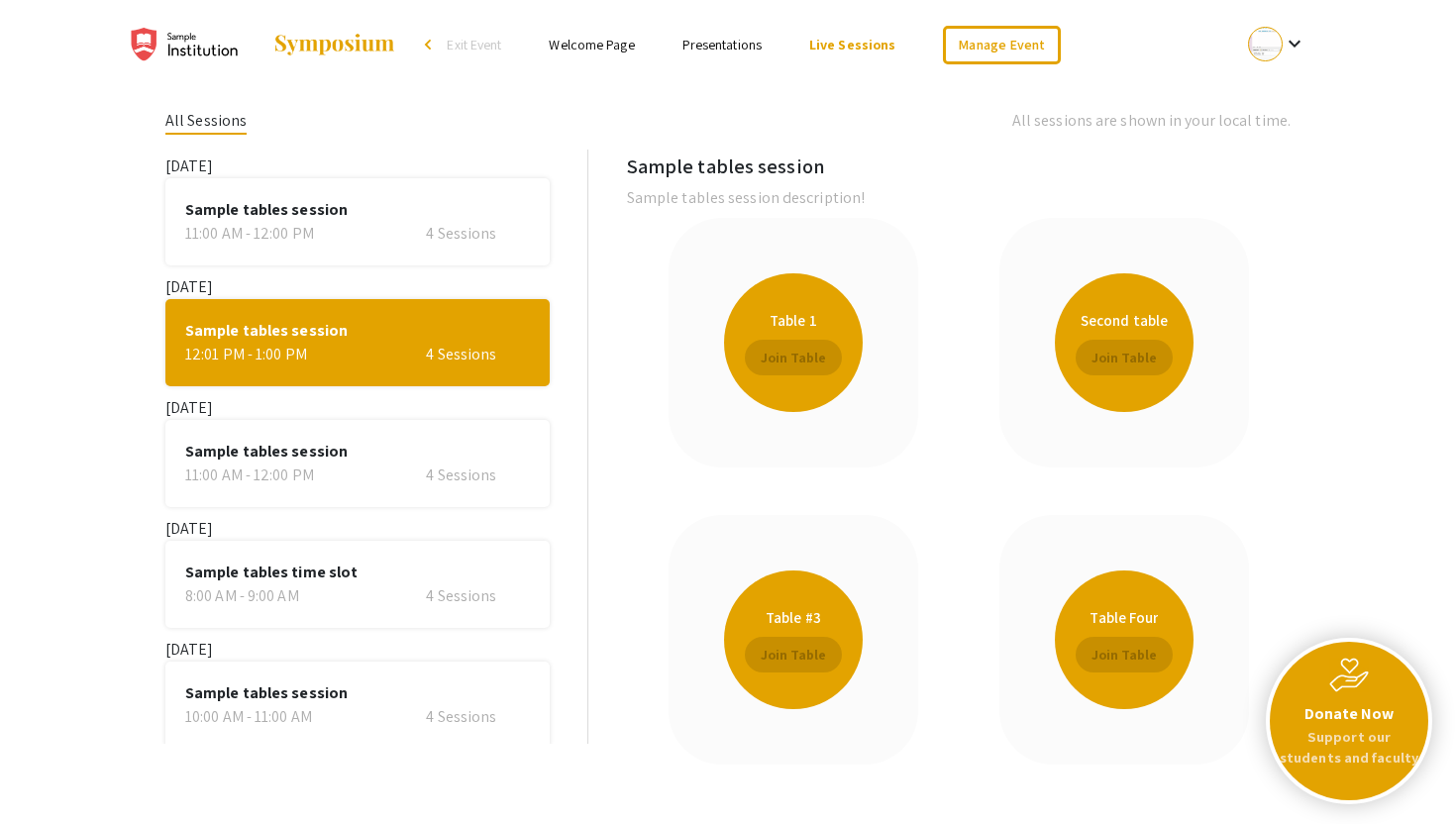 click on "Sample tables session" 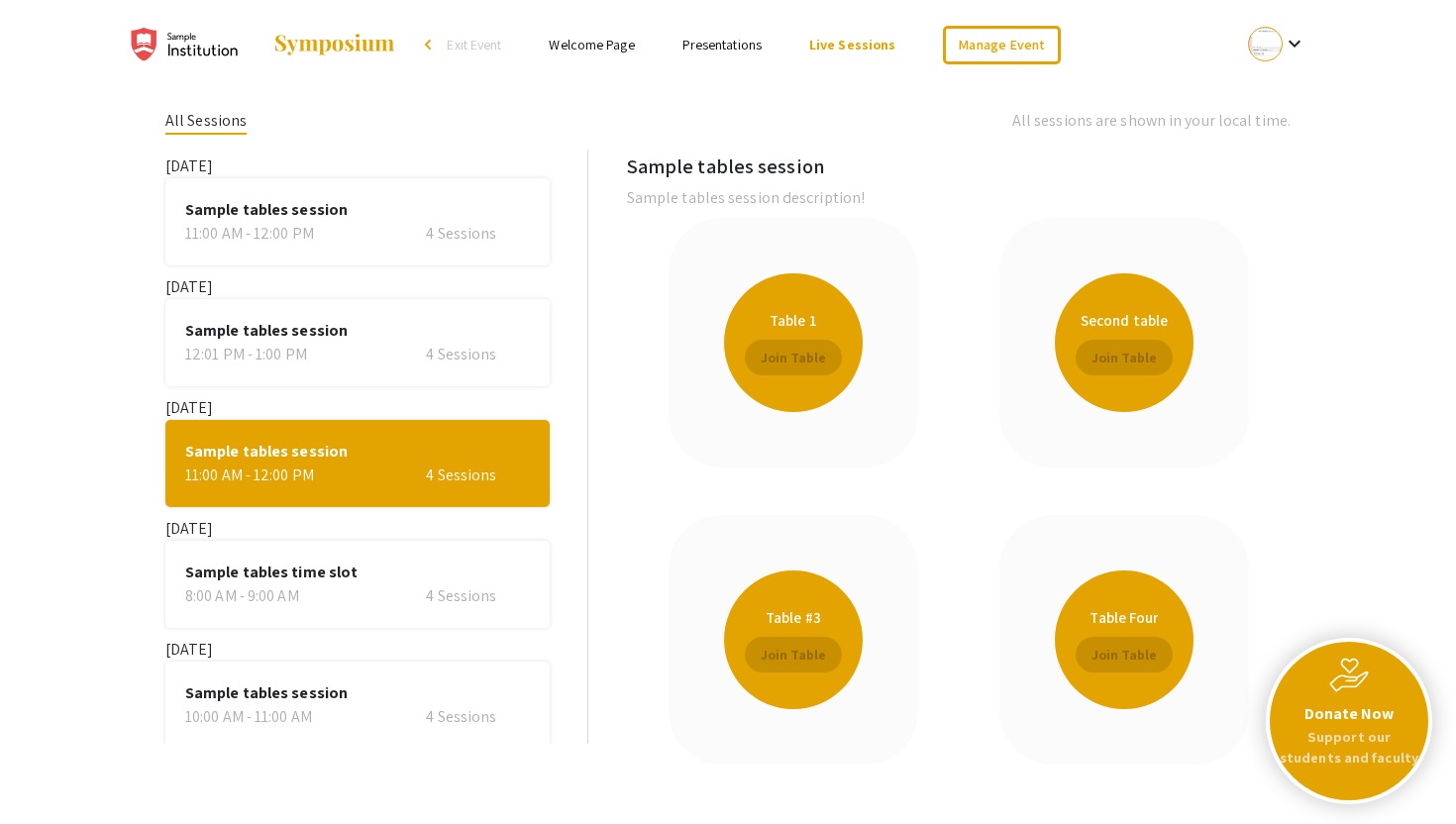scroll, scrollTop: 66, scrollLeft: 0, axis: vertical 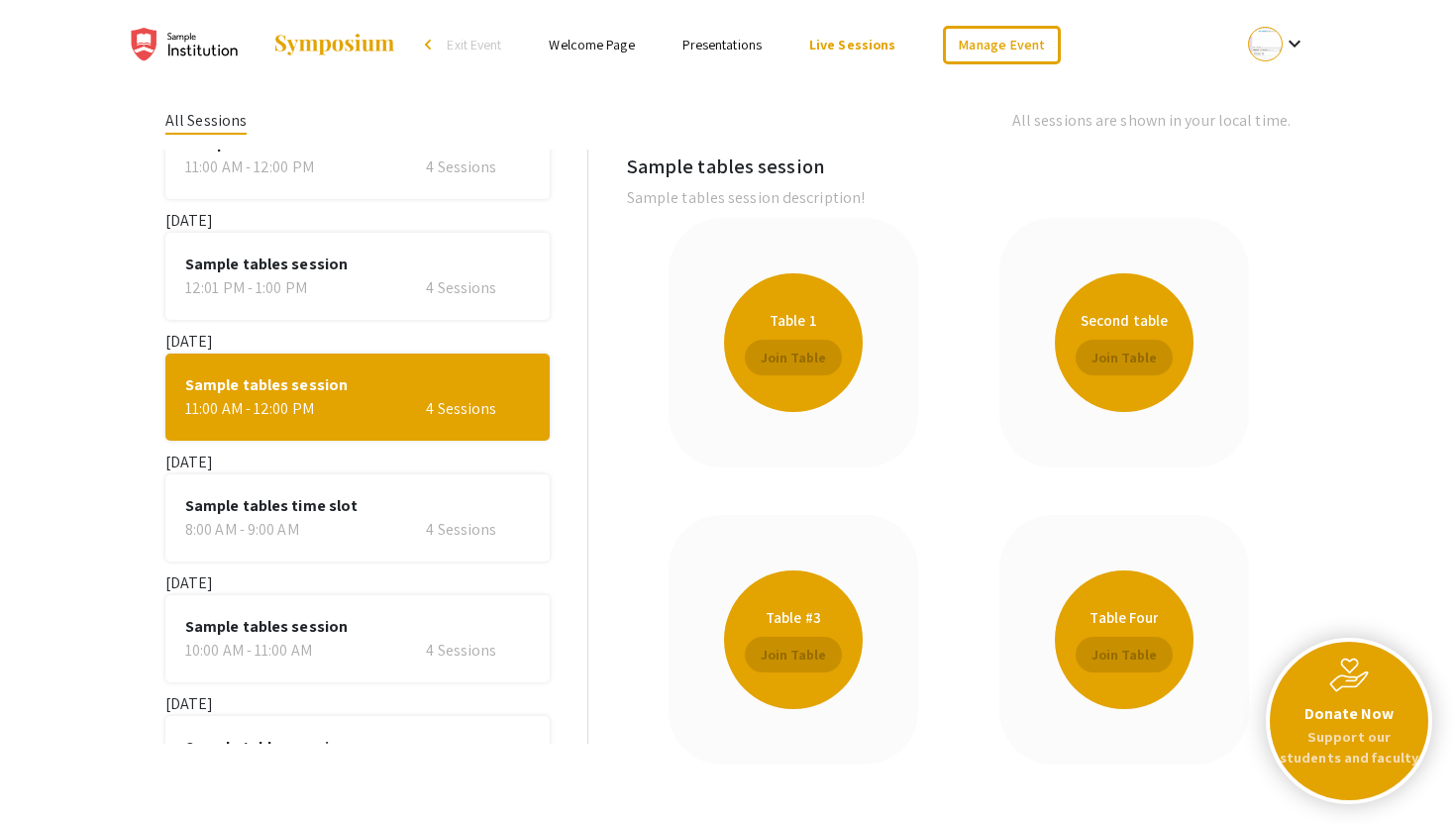 click on "Sample tables time slot  8:00 AM - 9:00 AM   4 Sessions" 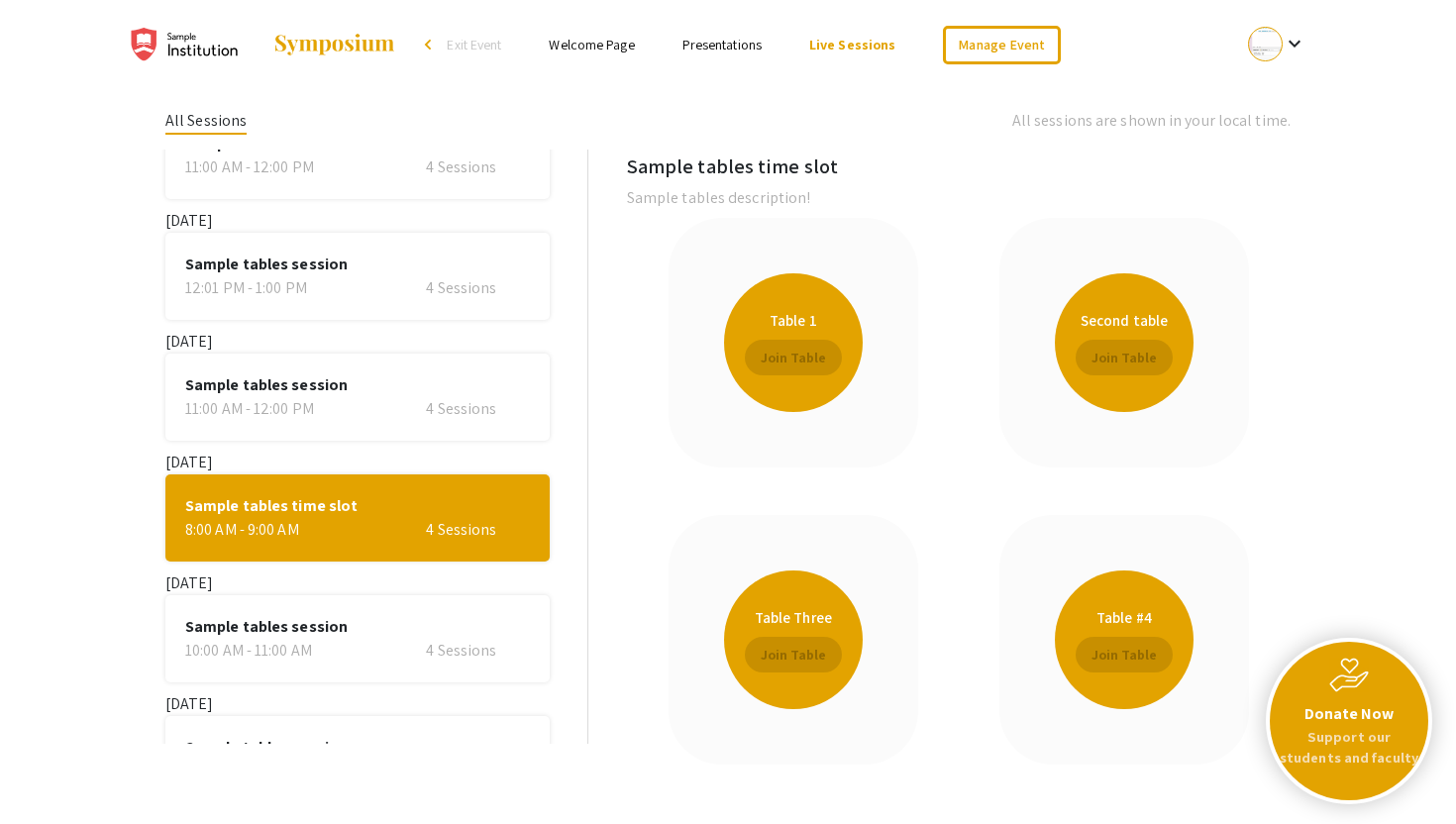 click on "Sample tables session" 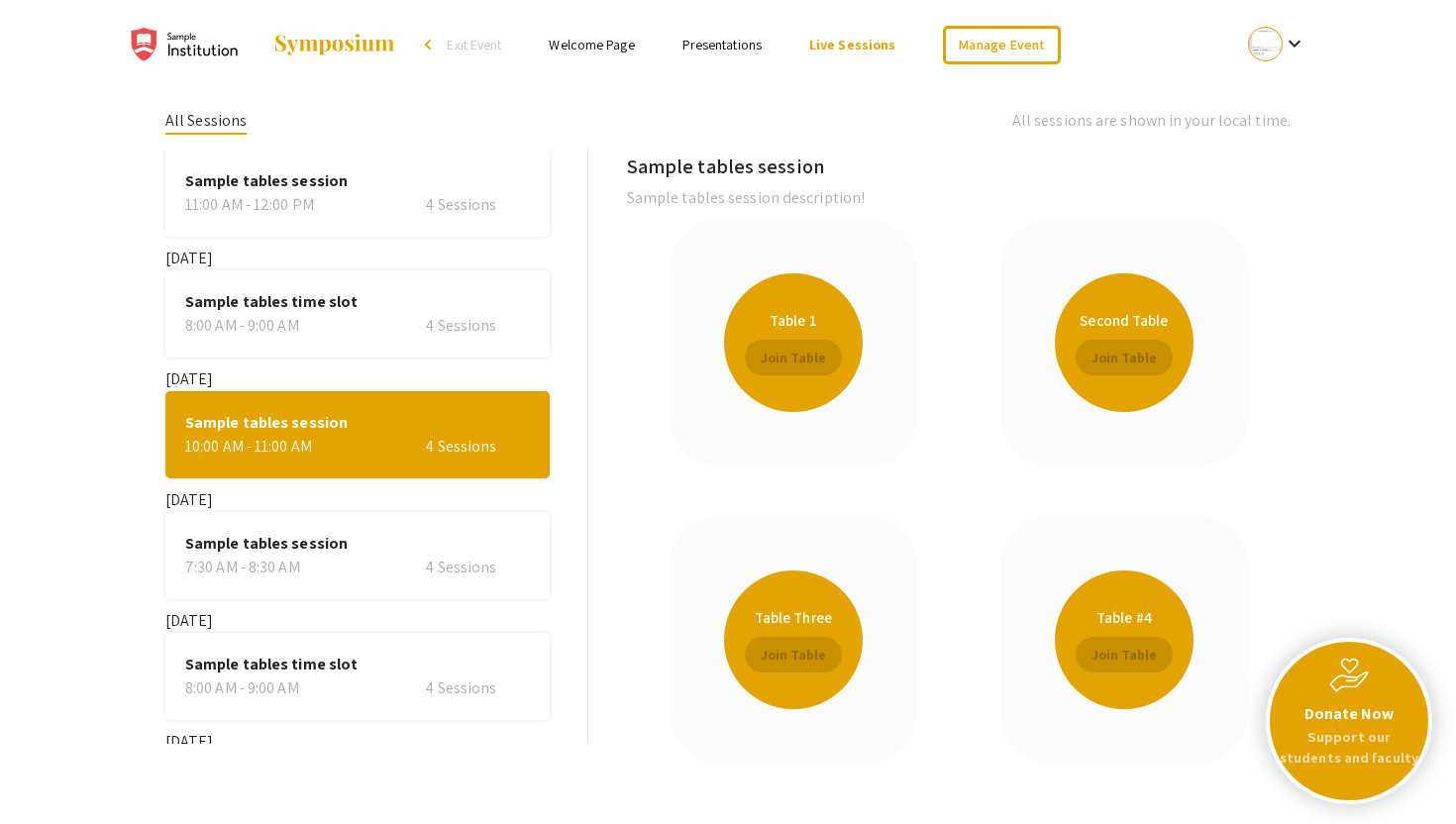 click on "7:30 AM - 8:30 AM   4 Sessions" 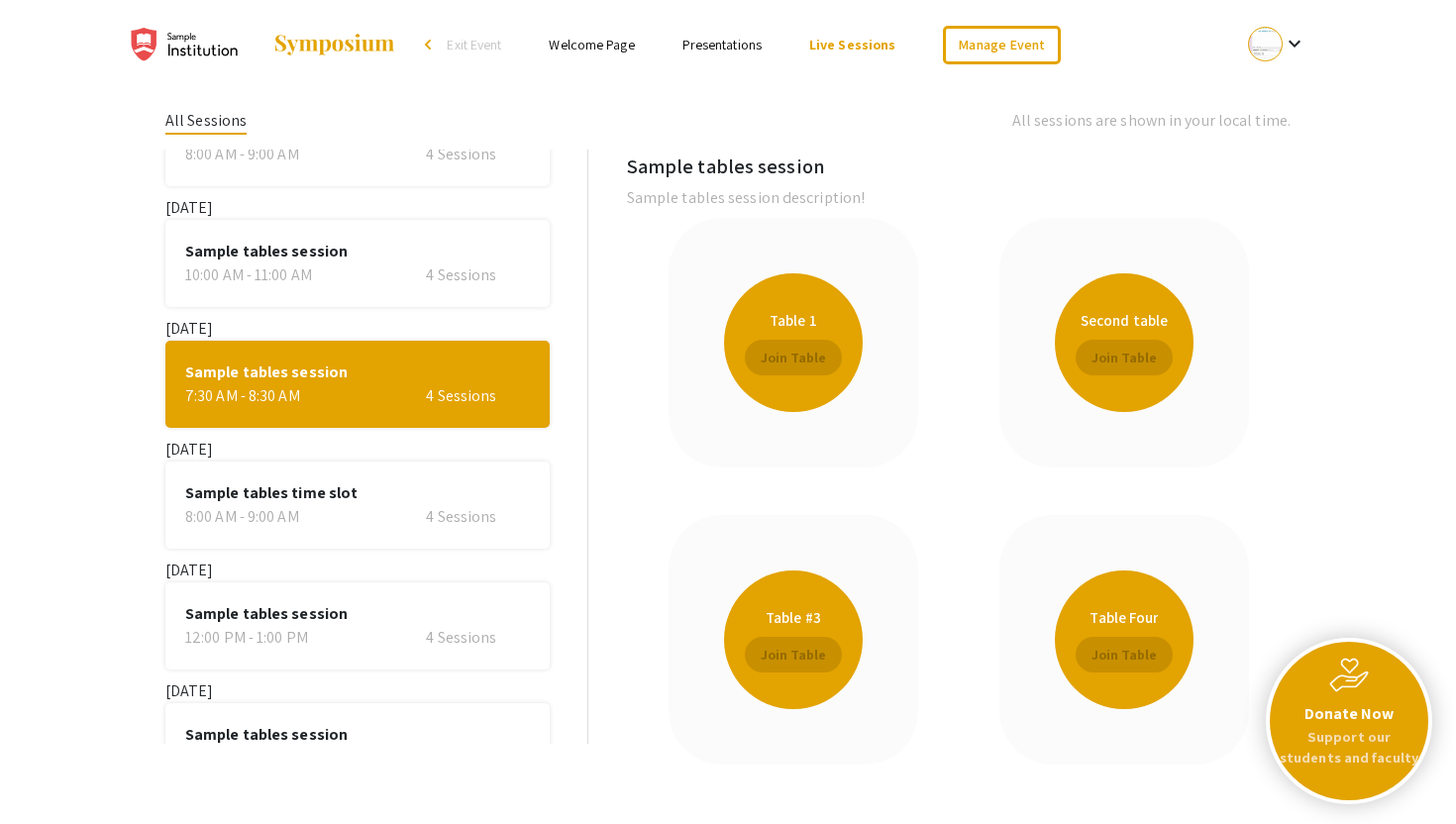 click on "8:00 AM - 9:00 AM   4 Sessions" 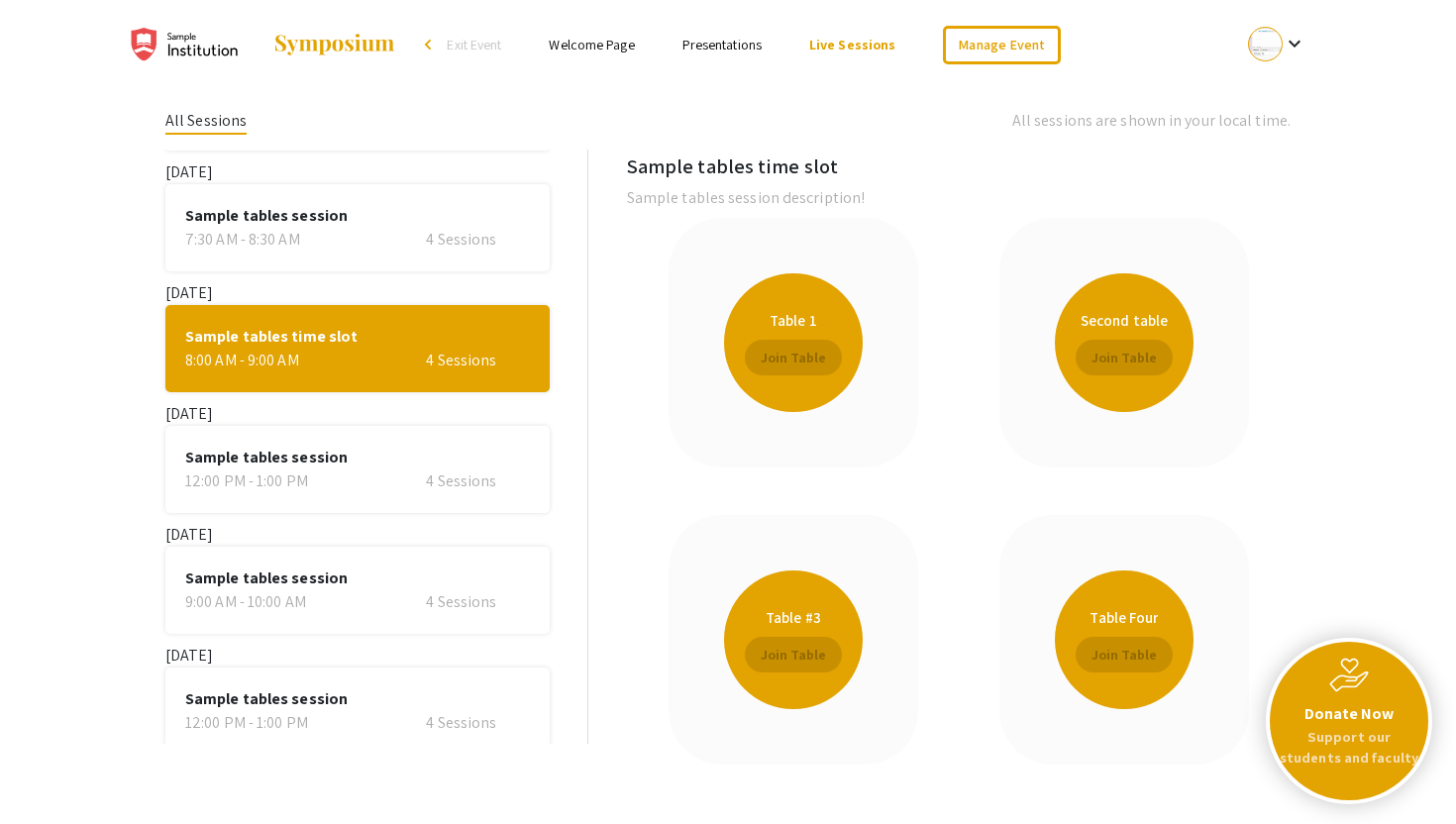 click on "Sample tables session" 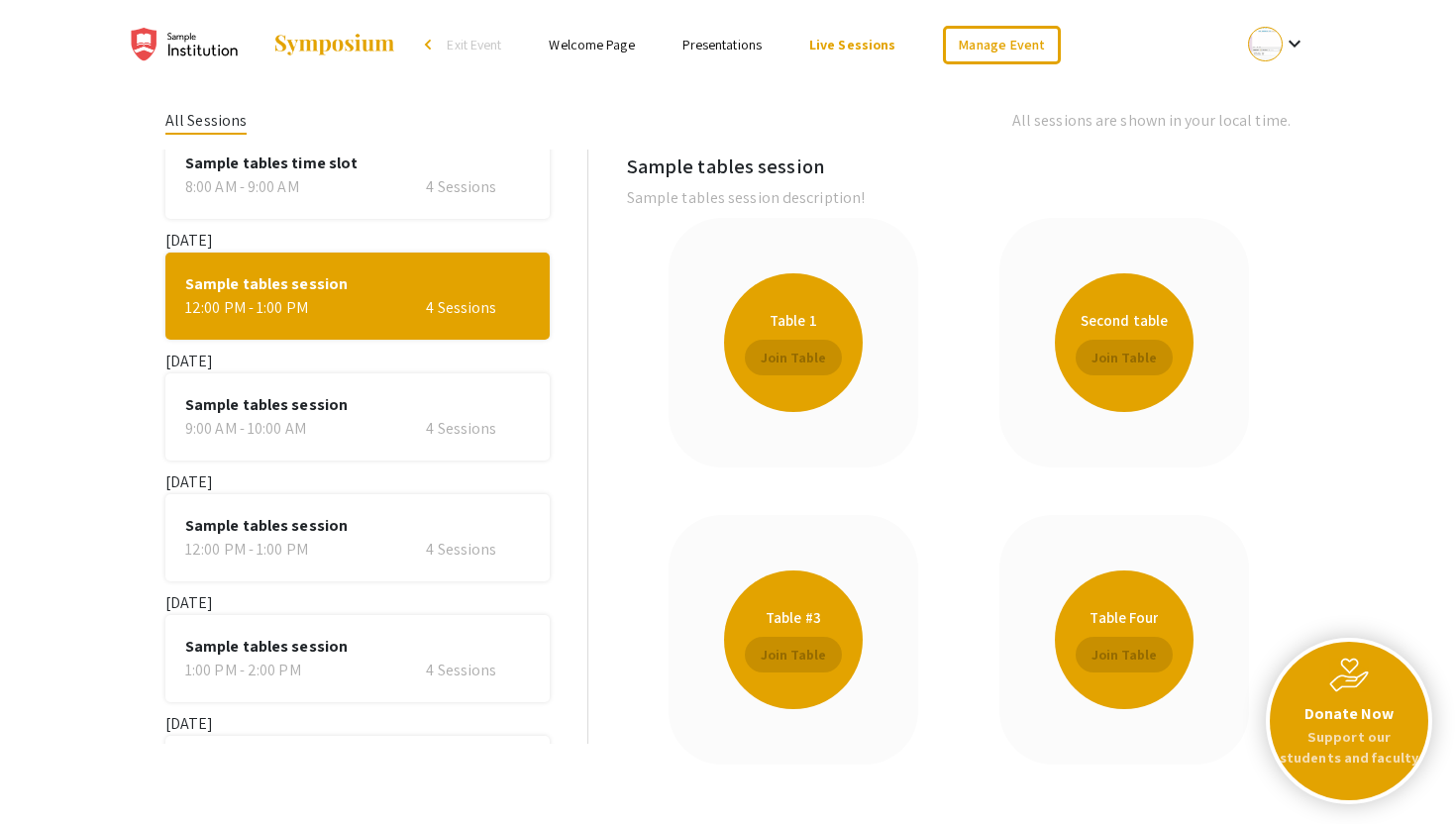 scroll, scrollTop: 774, scrollLeft: 0, axis: vertical 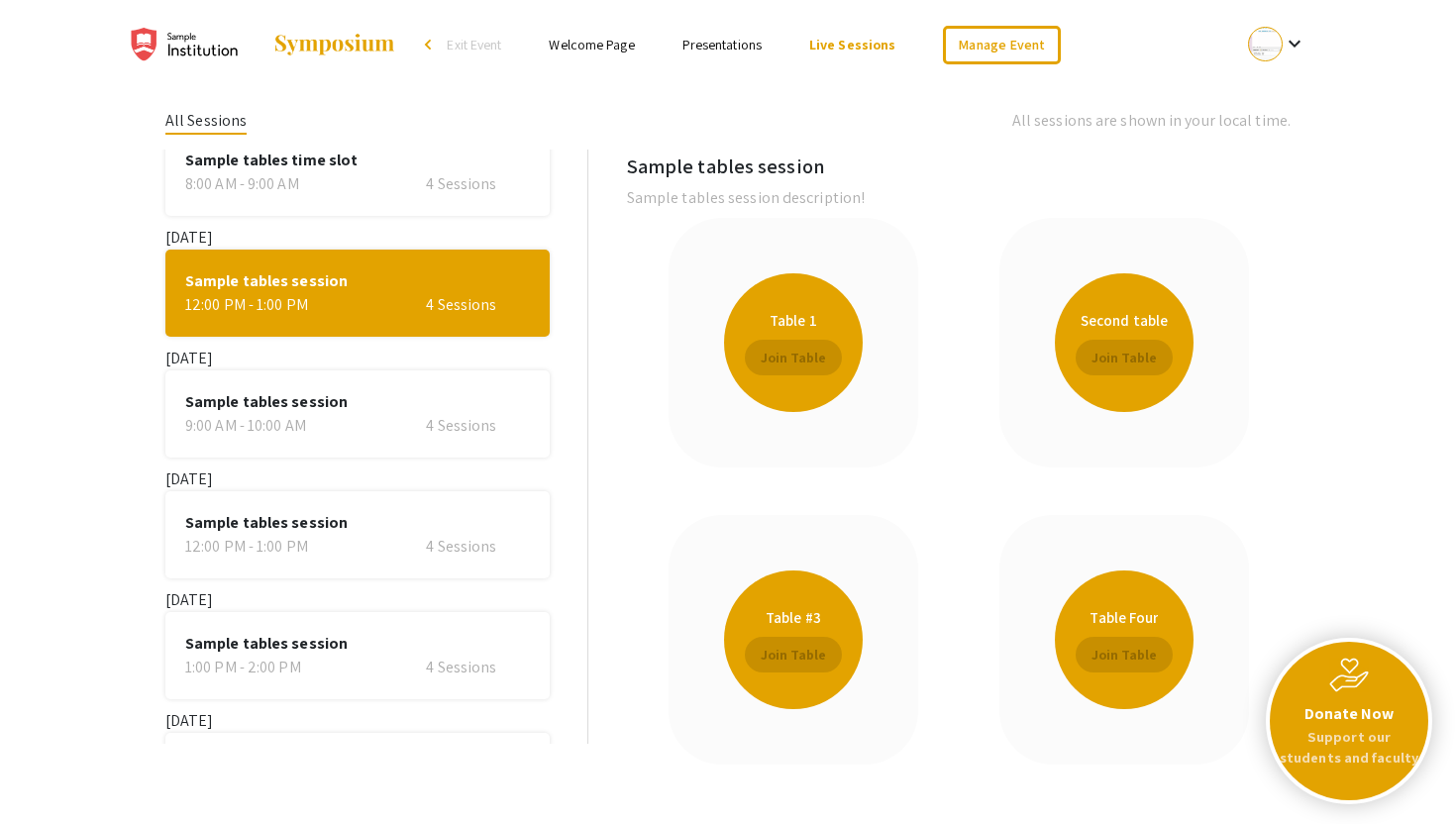 click on "9:00 AM - 10:00 AM   4 Sessions" 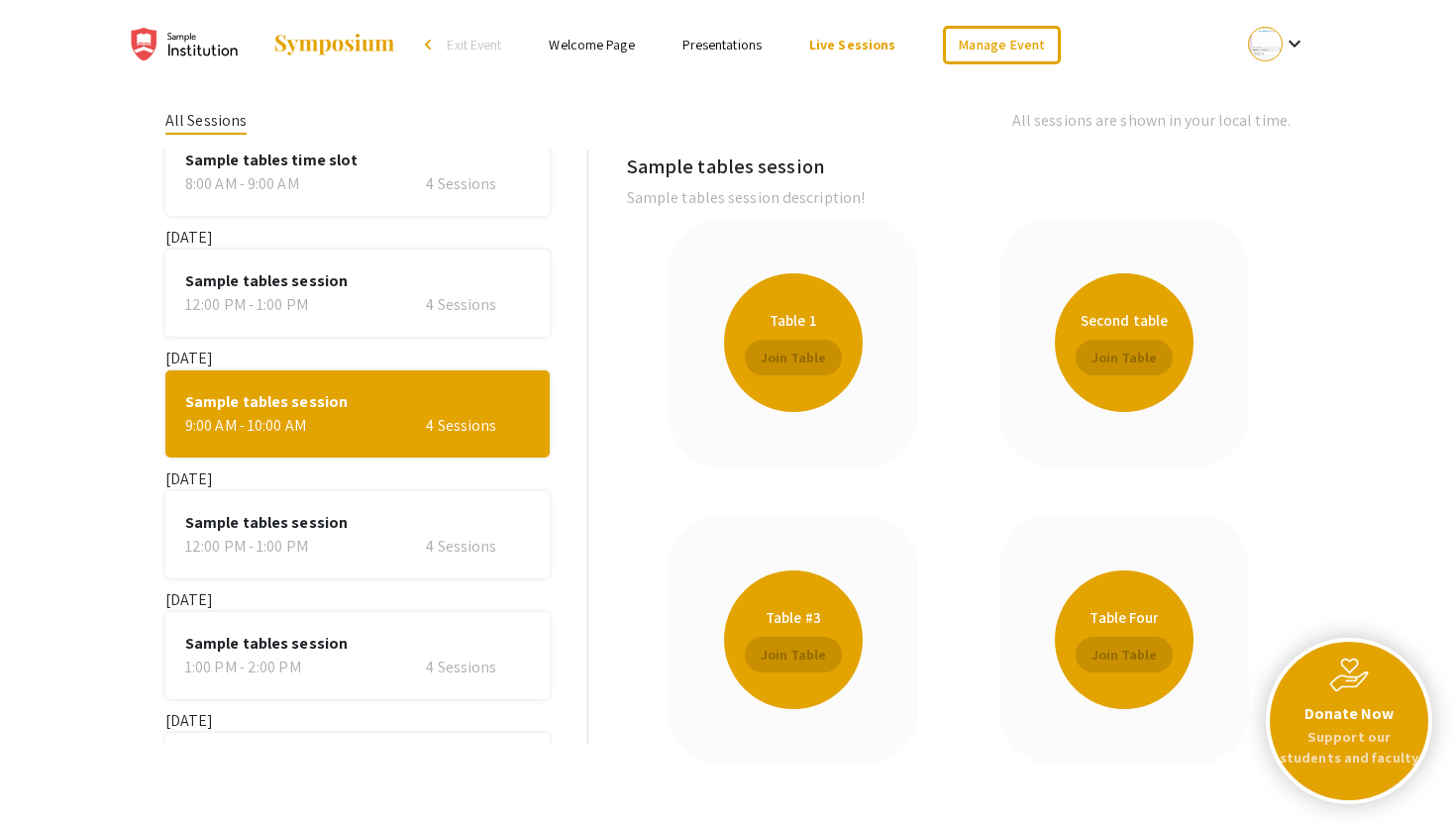 click on "Sample tables session" 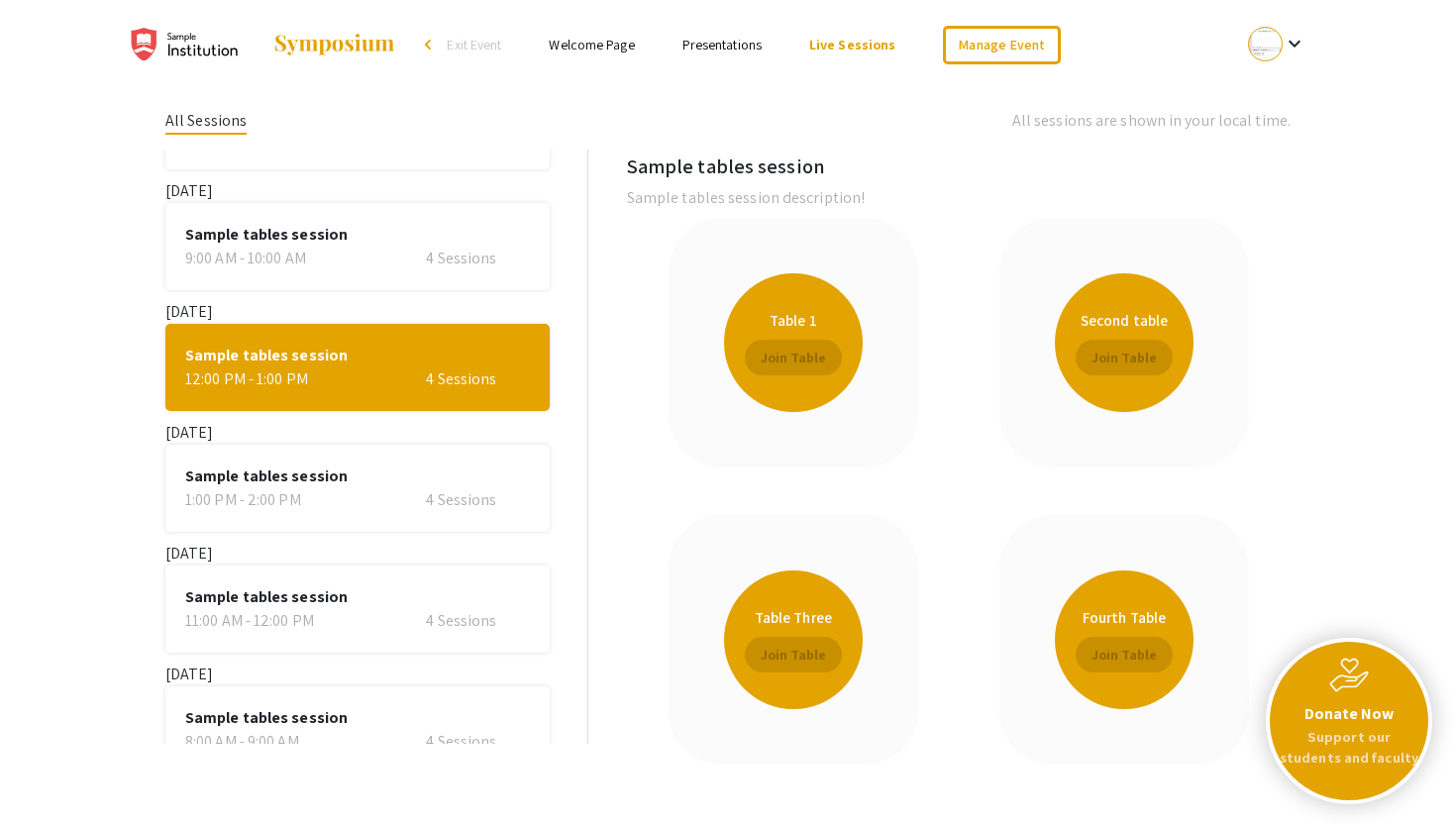 click on "1:00 PM - 2:00 PM   4 Sessions" 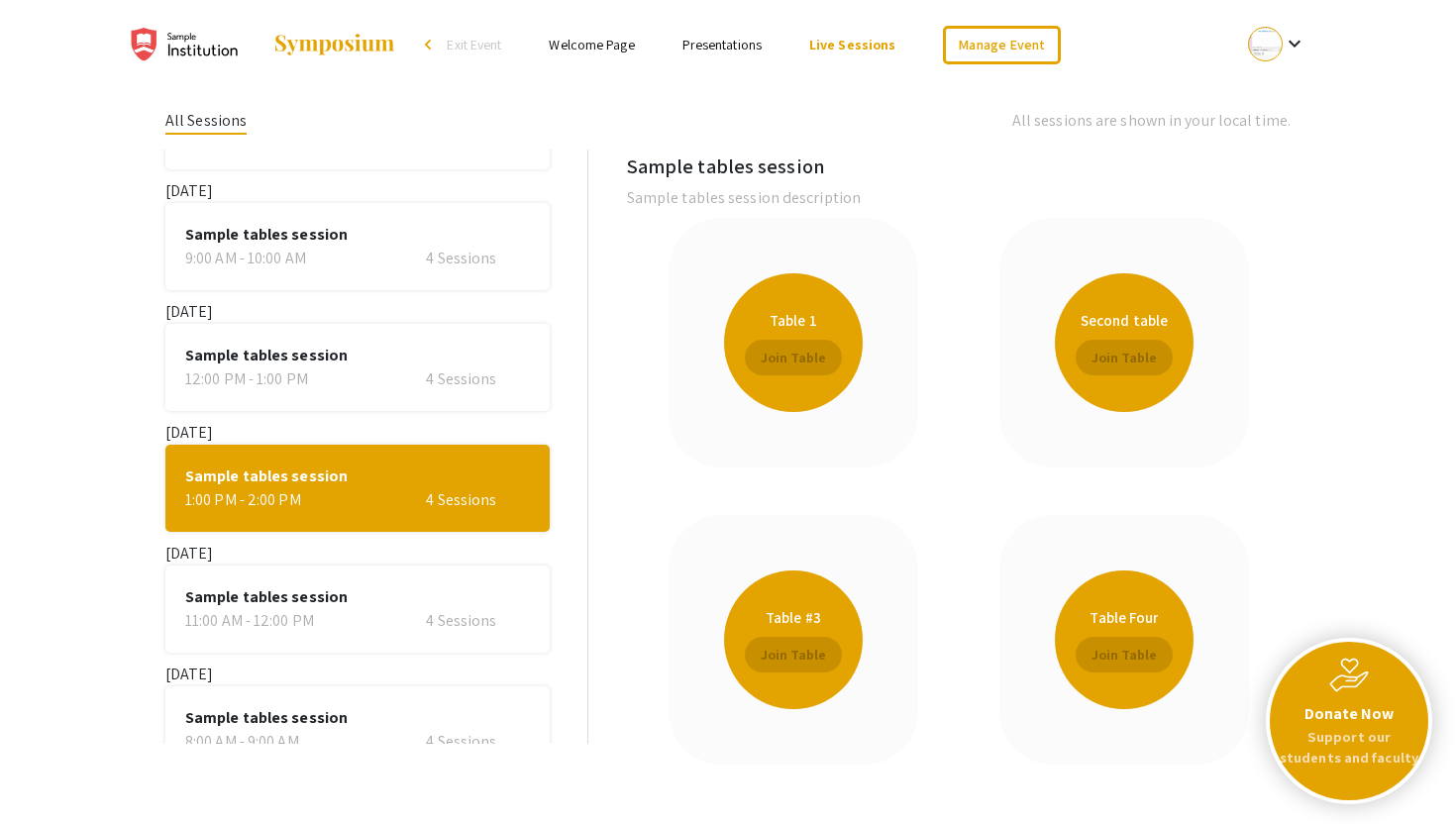 scroll, scrollTop: 1273, scrollLeft: 0, axis: vertical 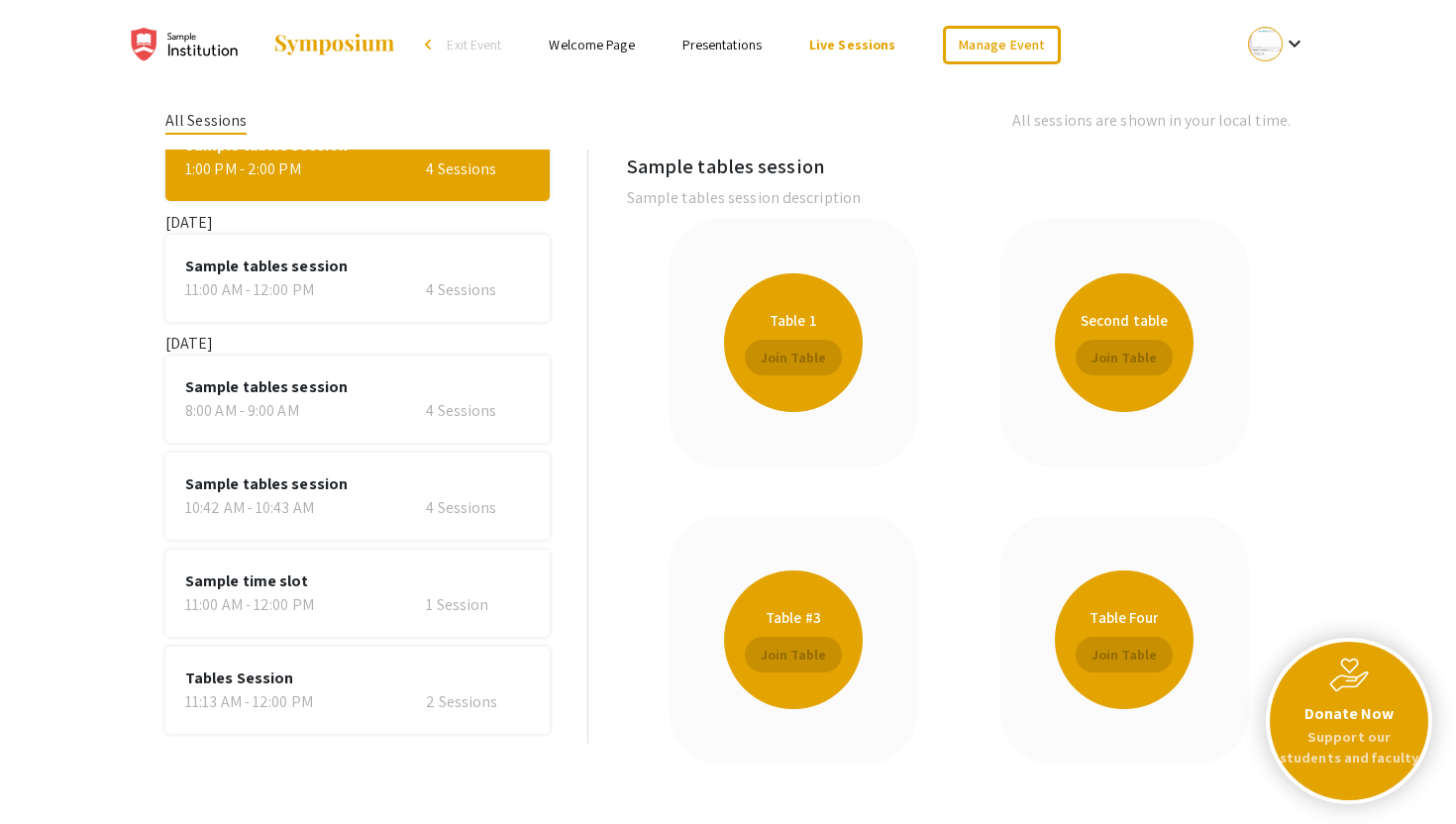 click on "10:42 AM - 10:43 AM   4 Sessions" 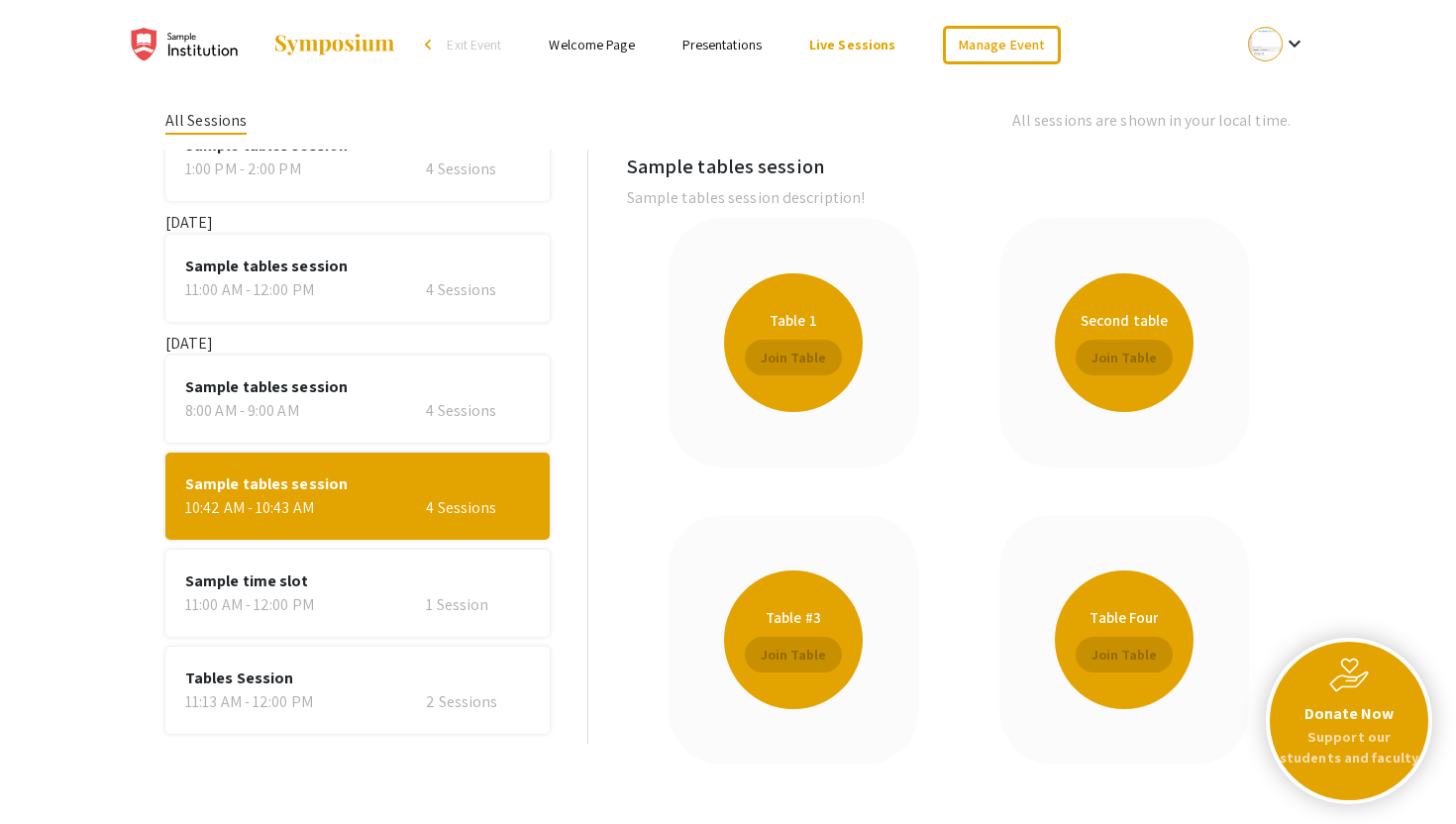 click on "Sample tables session  8:00 AM - 9:00 AM   4 Sessions" 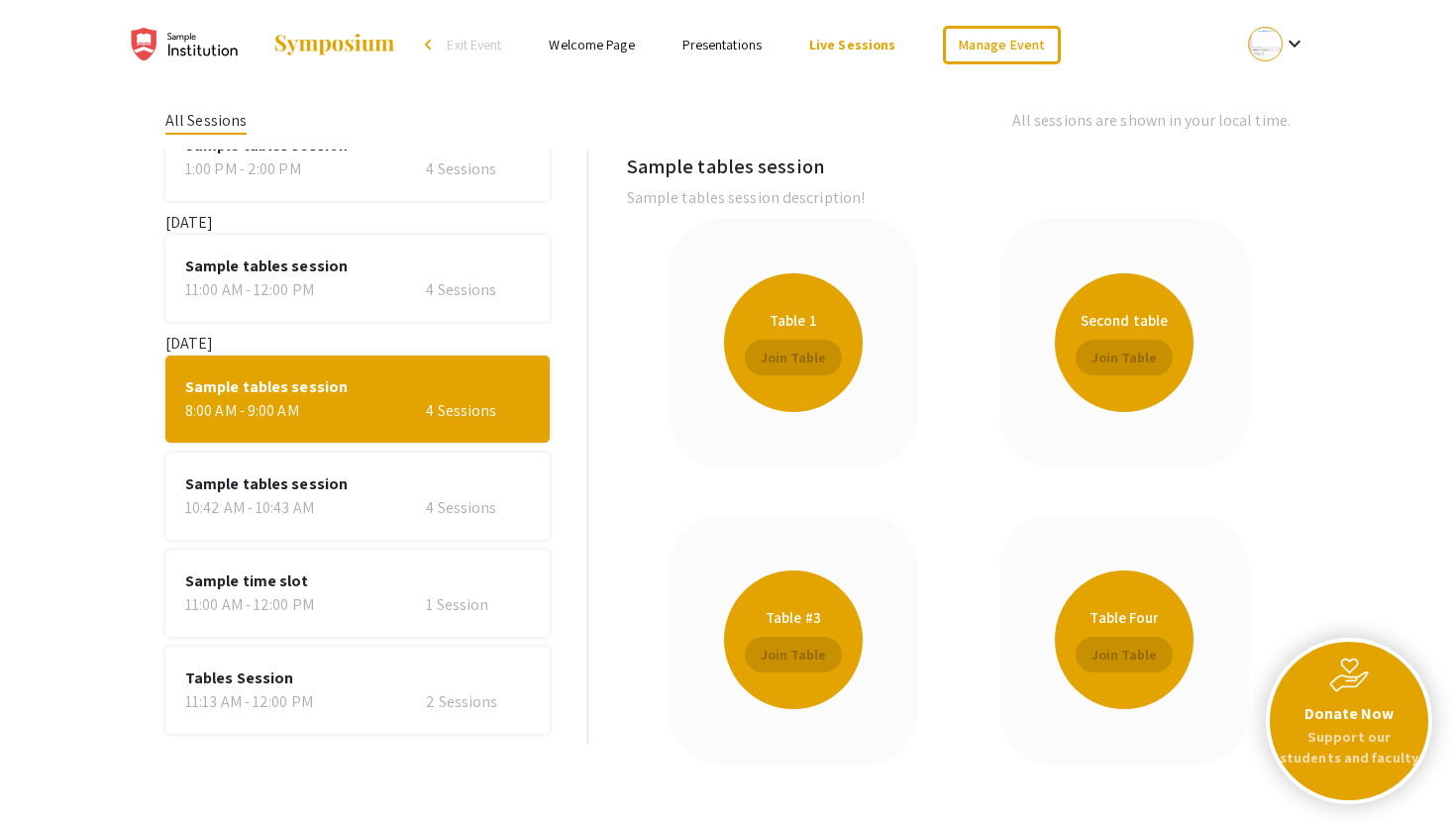 click on "11:00 AM - 12:00 PM   1 Session" 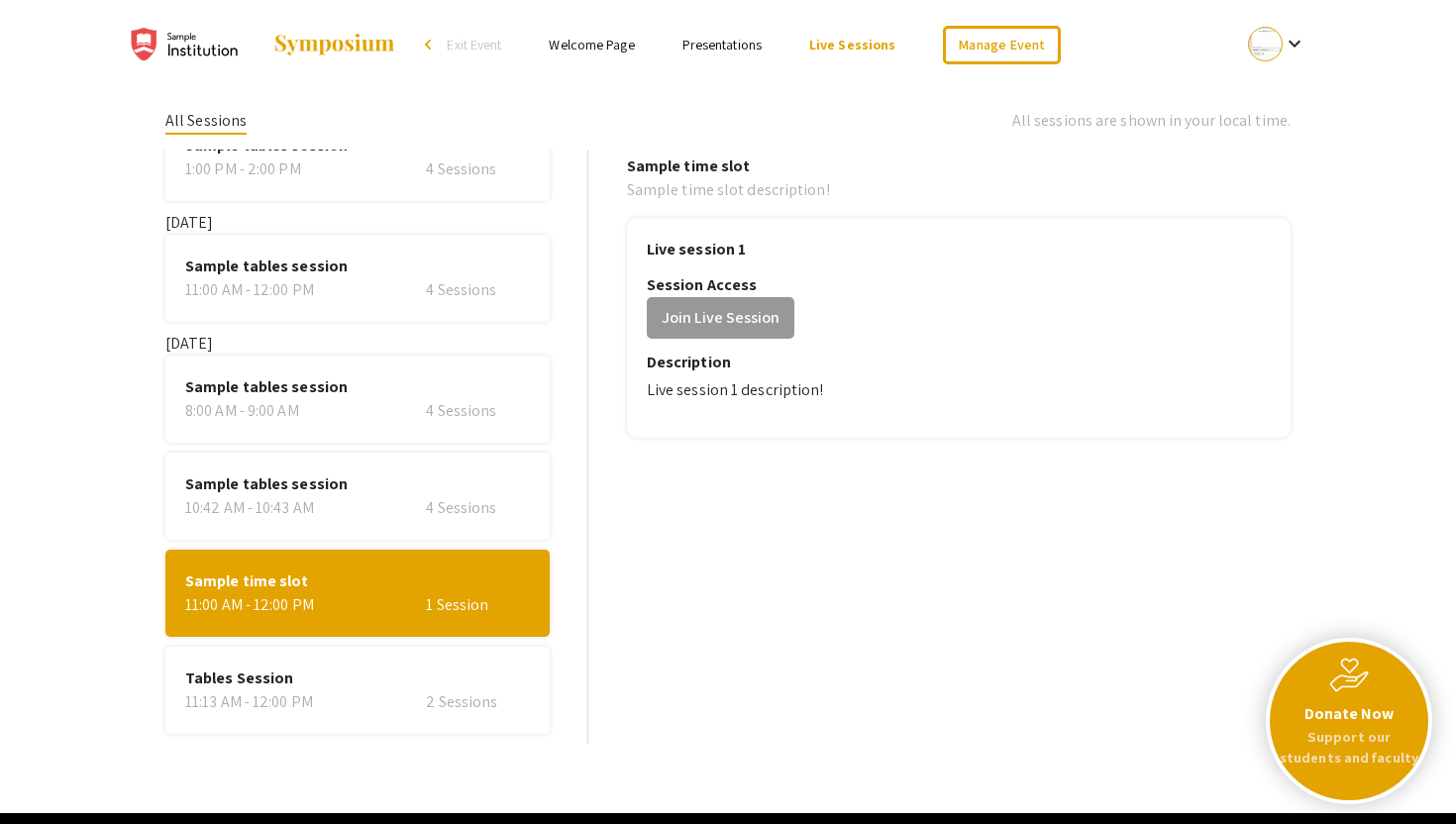 click on "11:13 AM - 12:00 PM   2 Sessions" 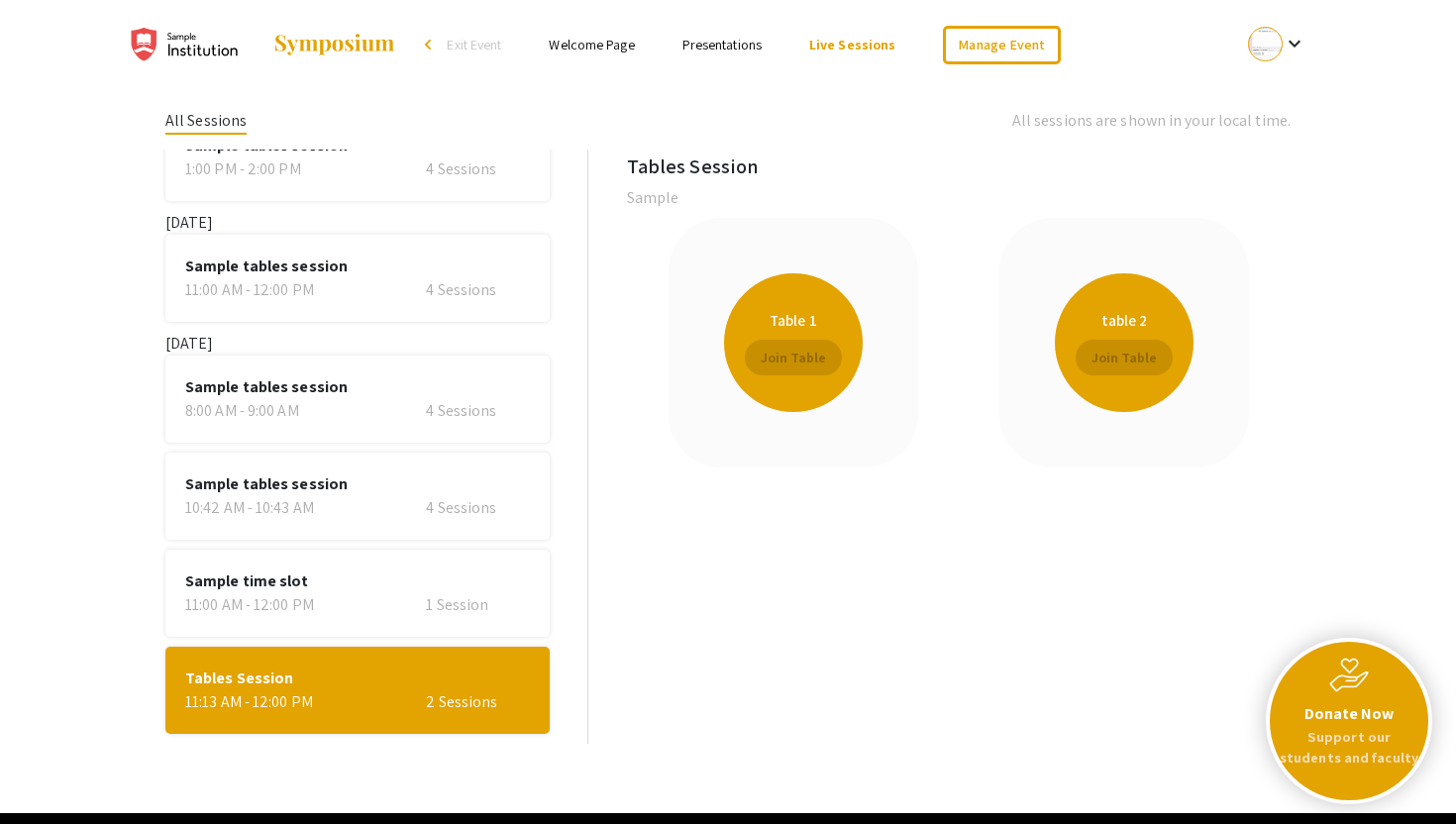 click on "Sample time slot  11:00 AM - 12:00 PM   1 Session" 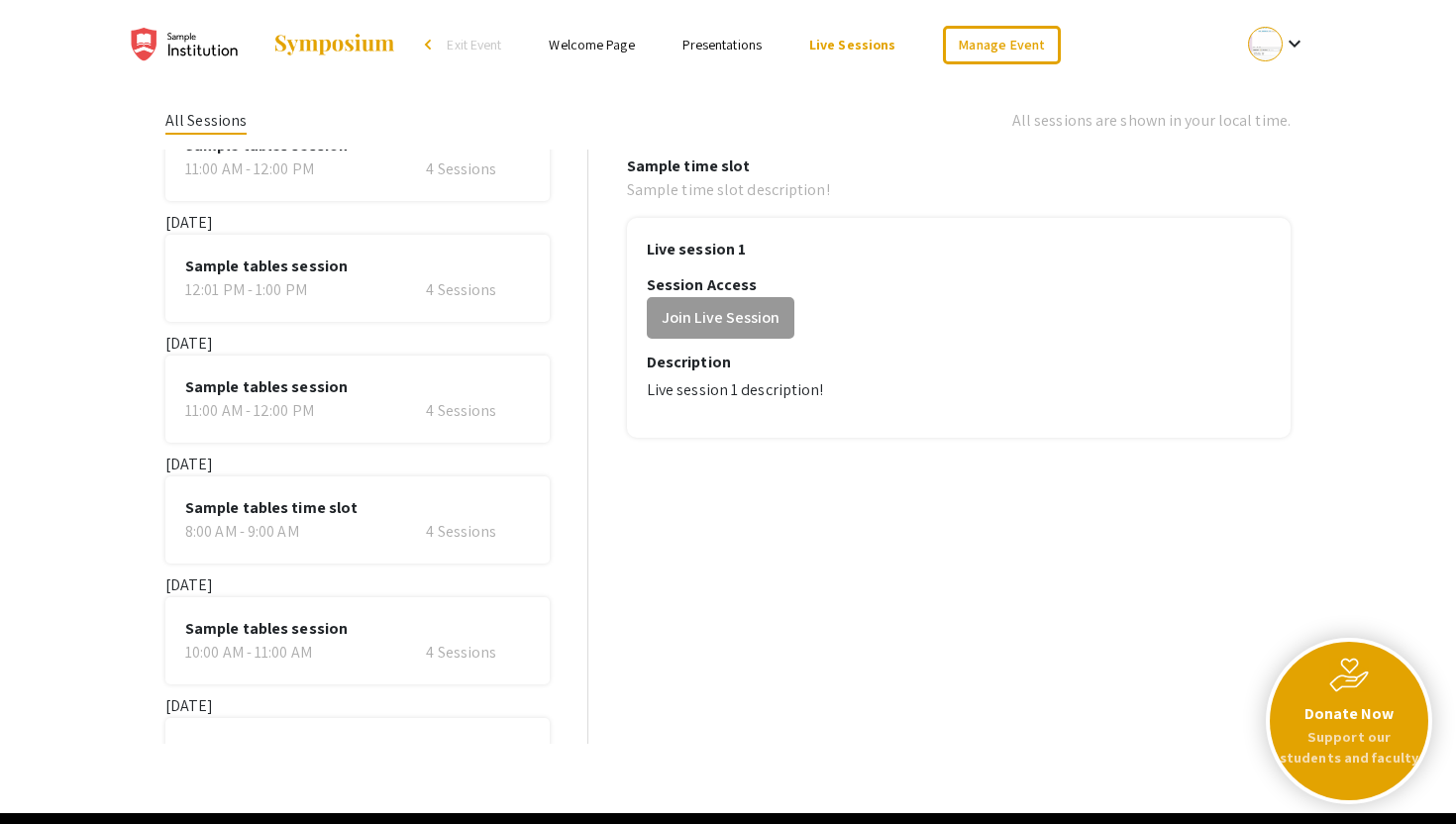 scroll, scrollTop: 0, scrollLeft: 0, axis: both 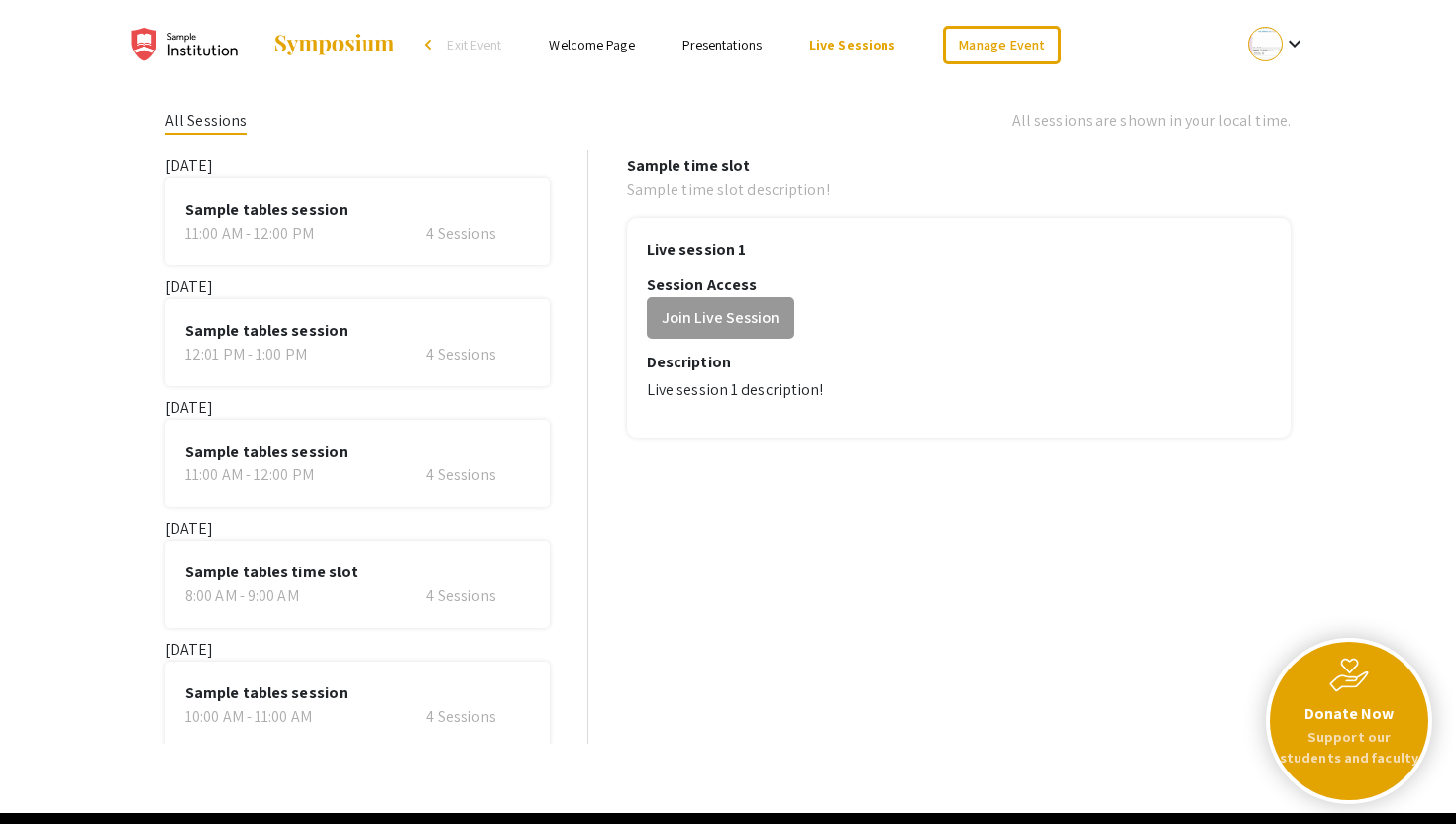 click on "Sample tables session" 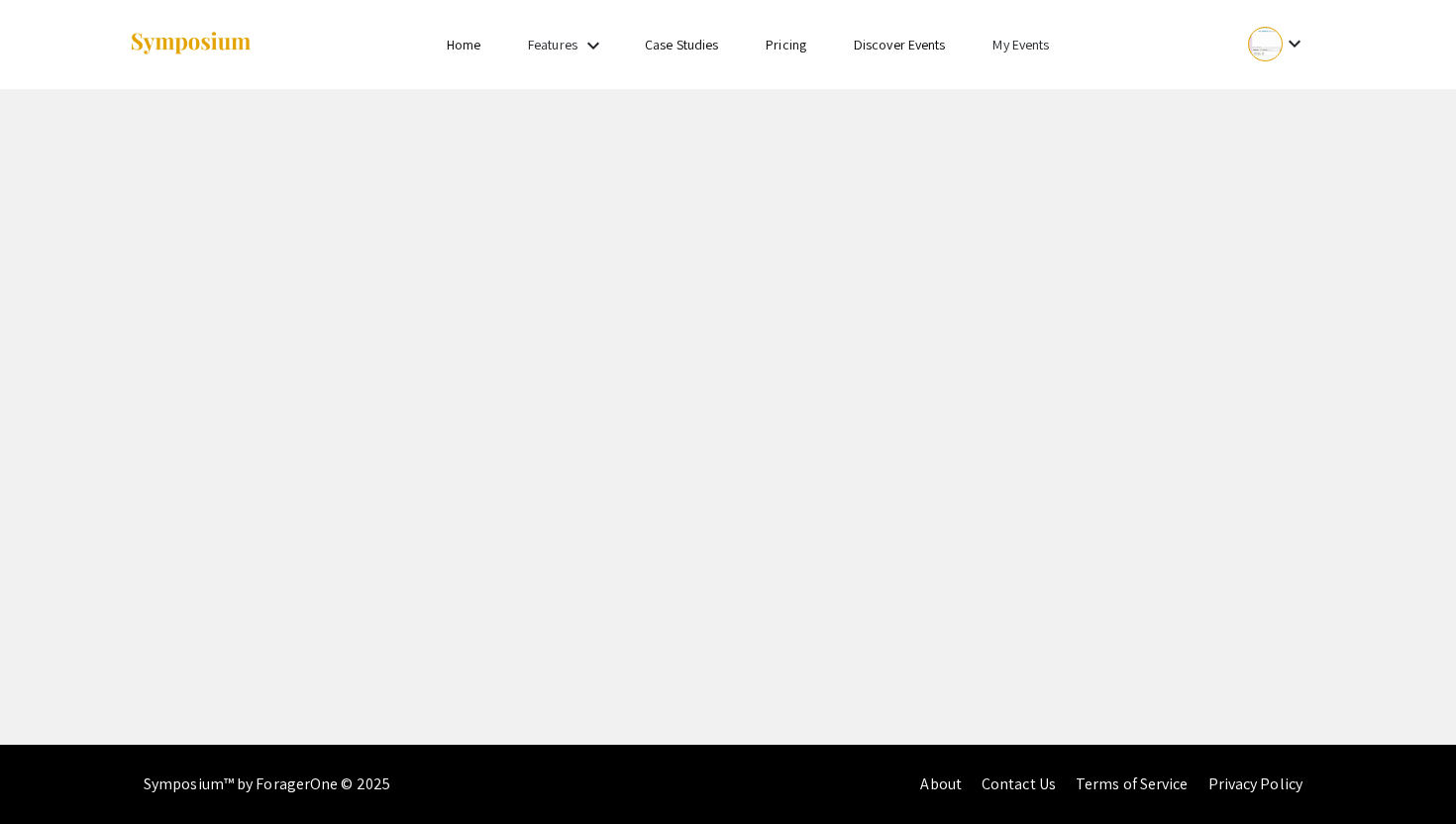 scroll, scrollTop: 0, scrollLeft: 0, axis: both 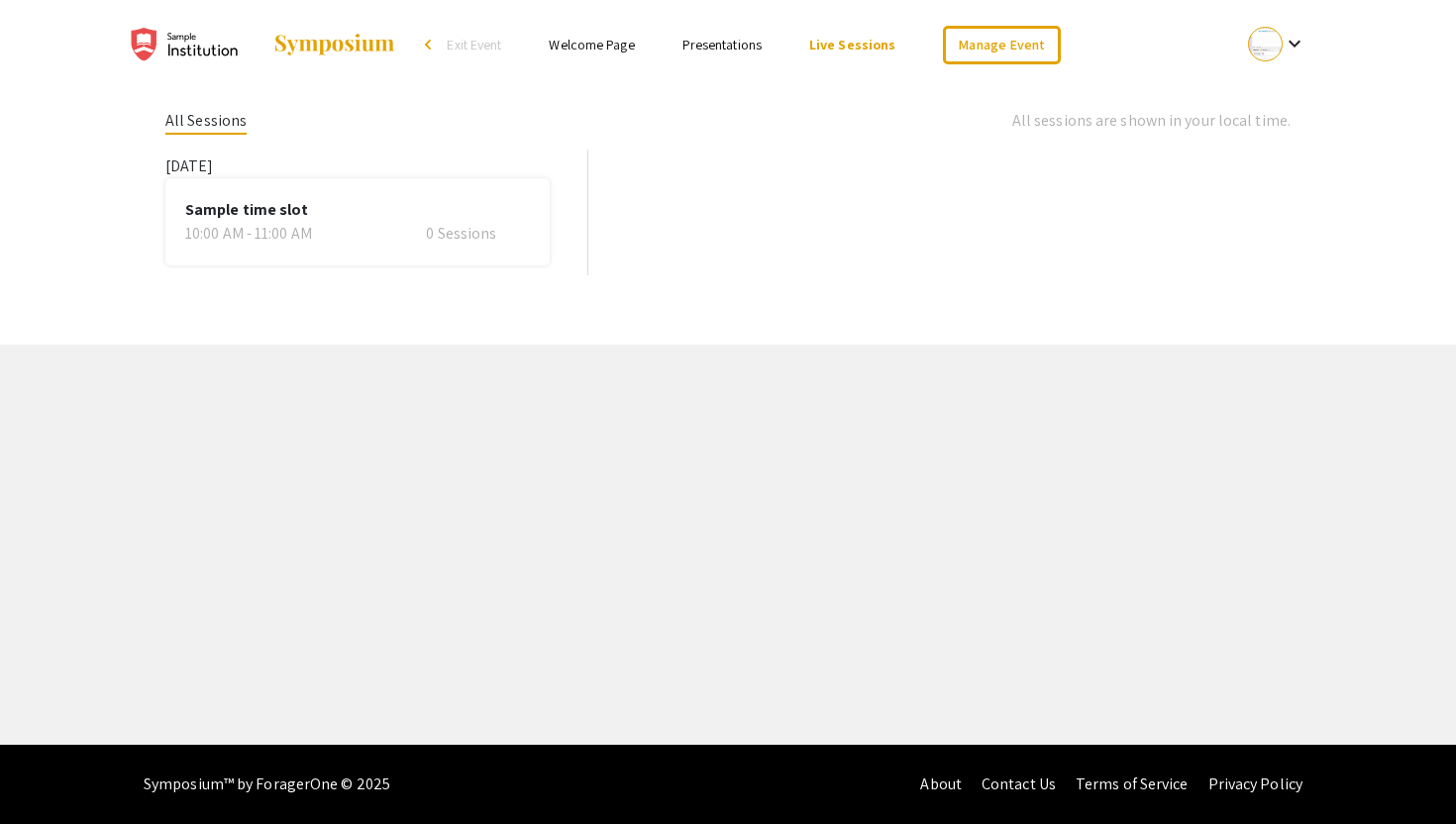click on "All Sessions All sessions are shown in your local time.  July 10, 2025  Sample time slot  10:00 AM - 11:00 AM   0 Sessions" 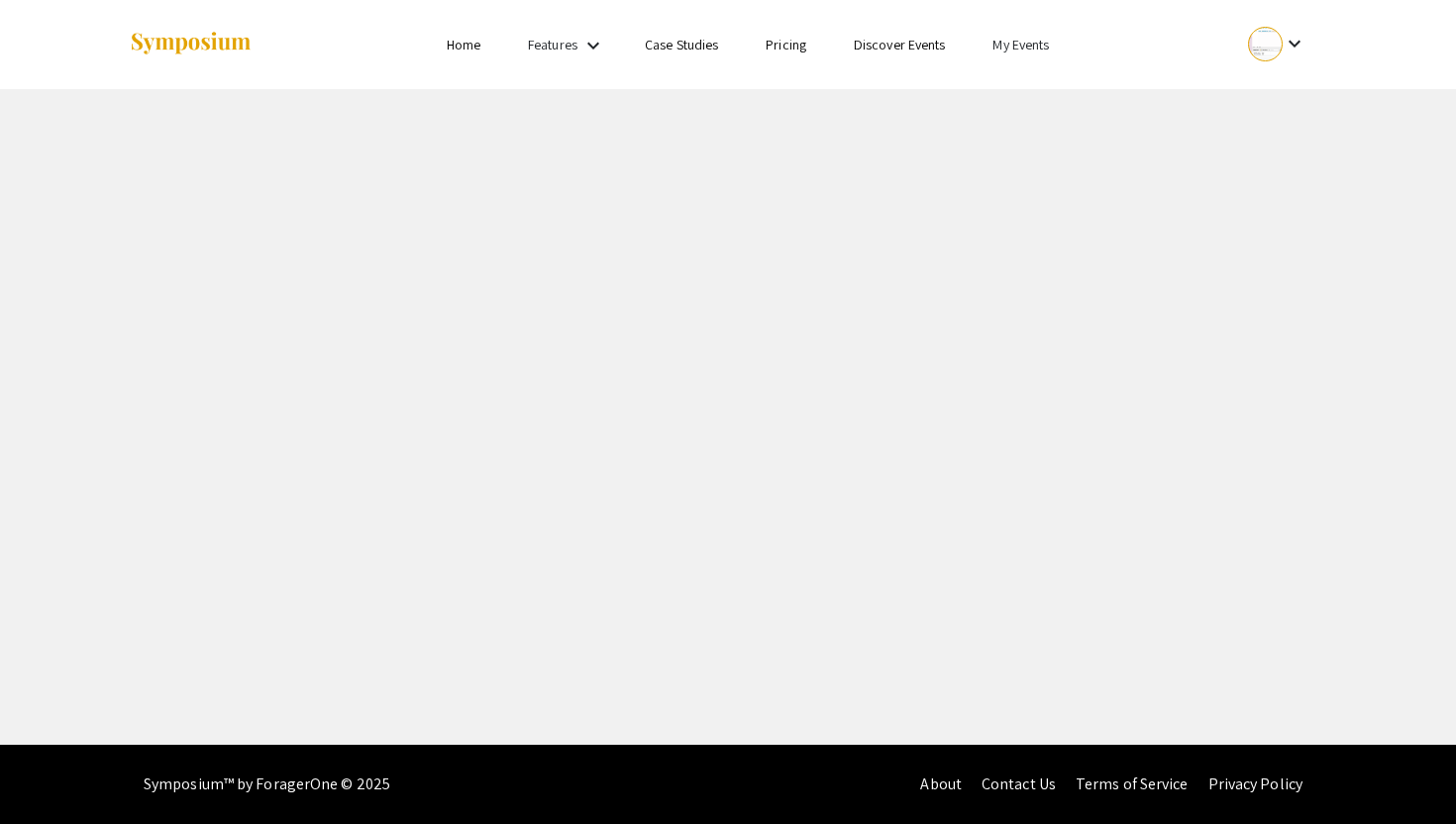 scroll, scrollTop: 0, scrollLeft: 0, axis: both 